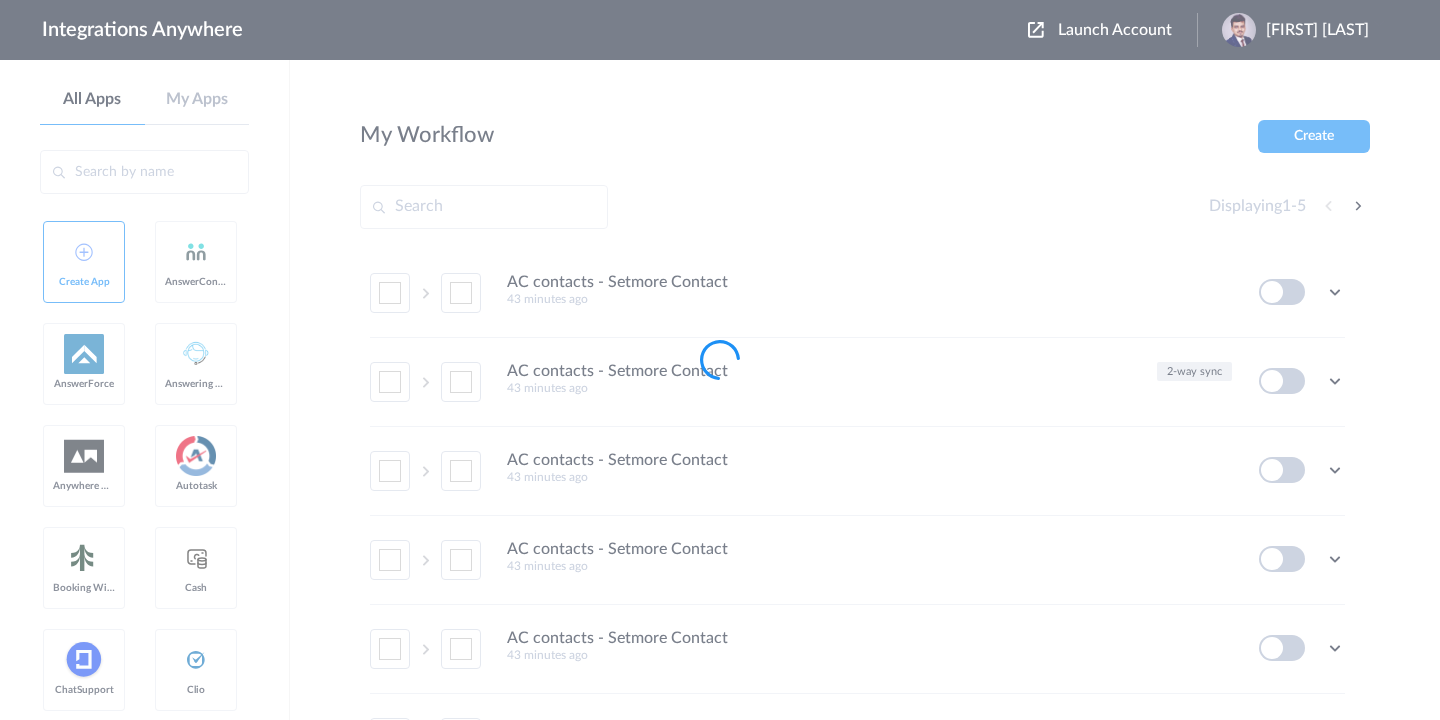 scroll, scrollTop: 0, scrollLeft: 0, axis: both 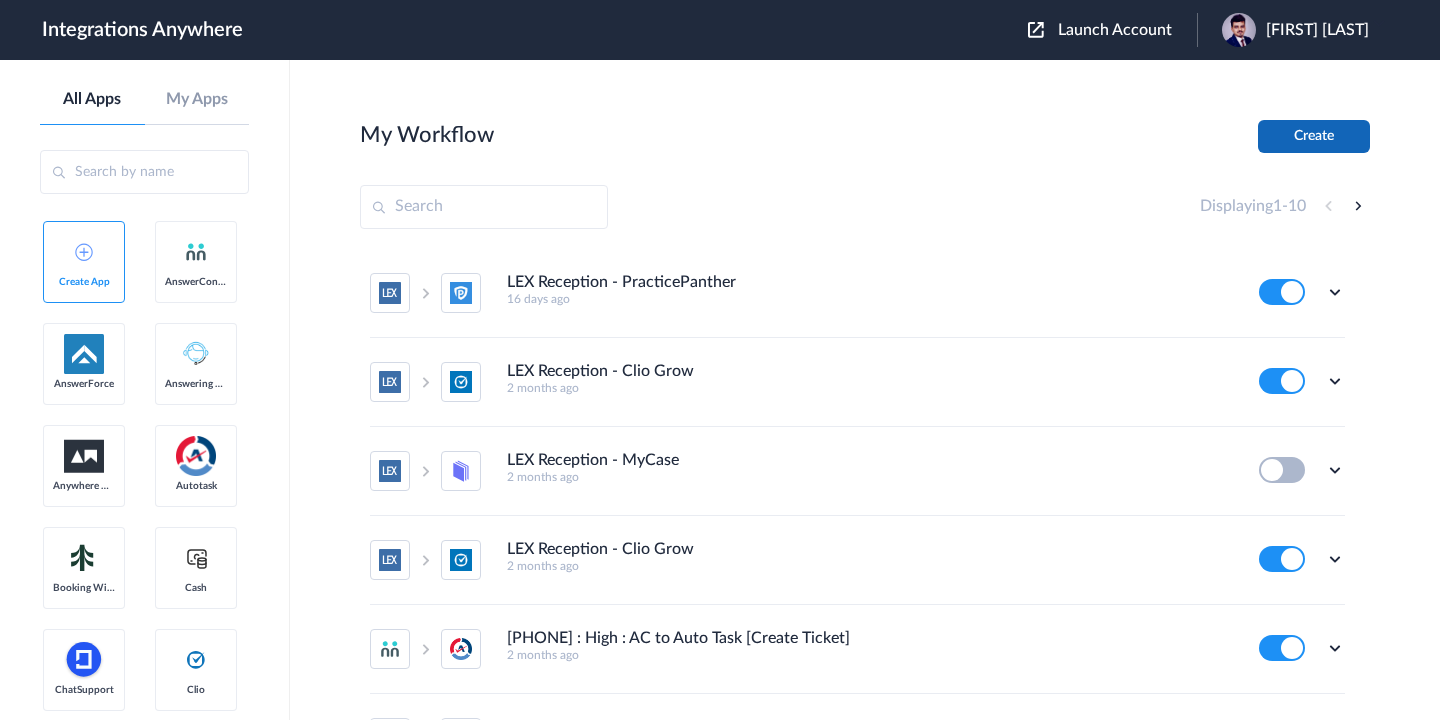 click on "Create" at bounding box center (1314, 136) 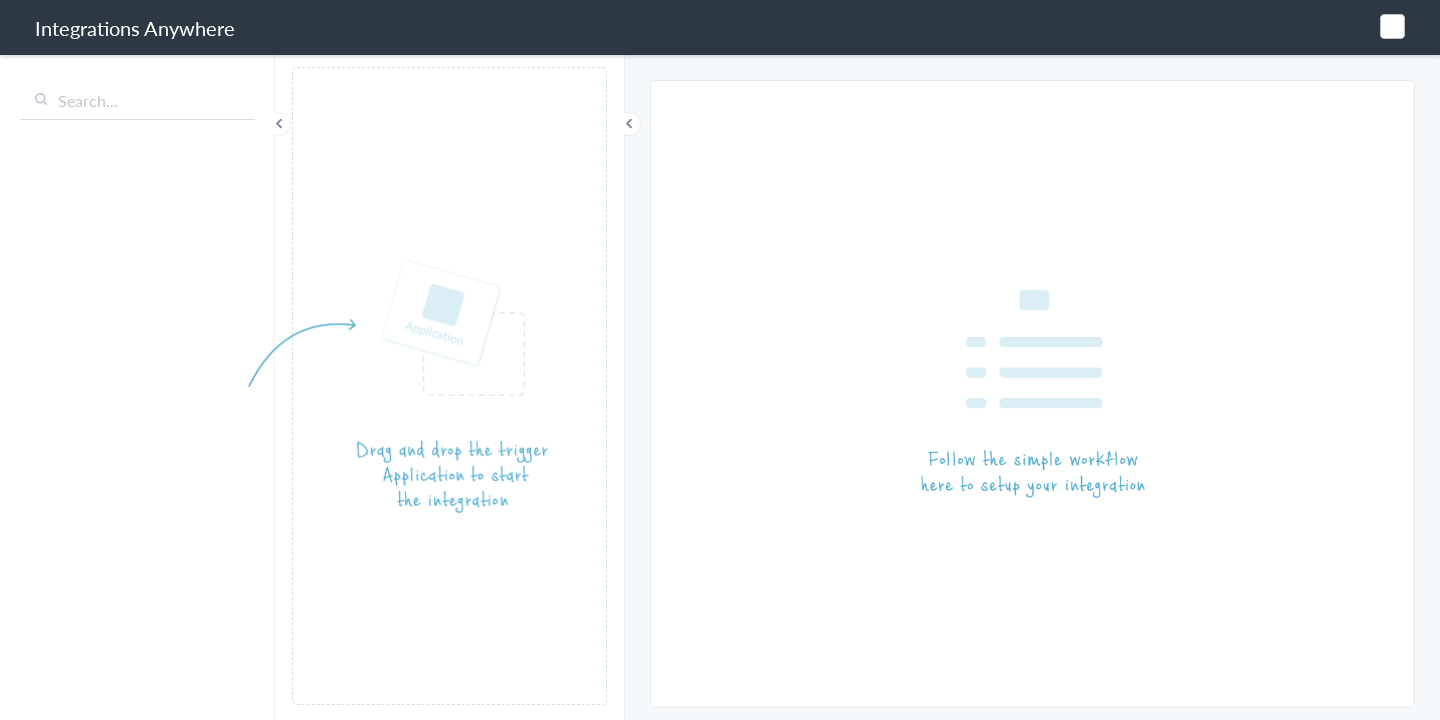 scroll, scrollTop: 0, scrollLeft: 0, axis: both 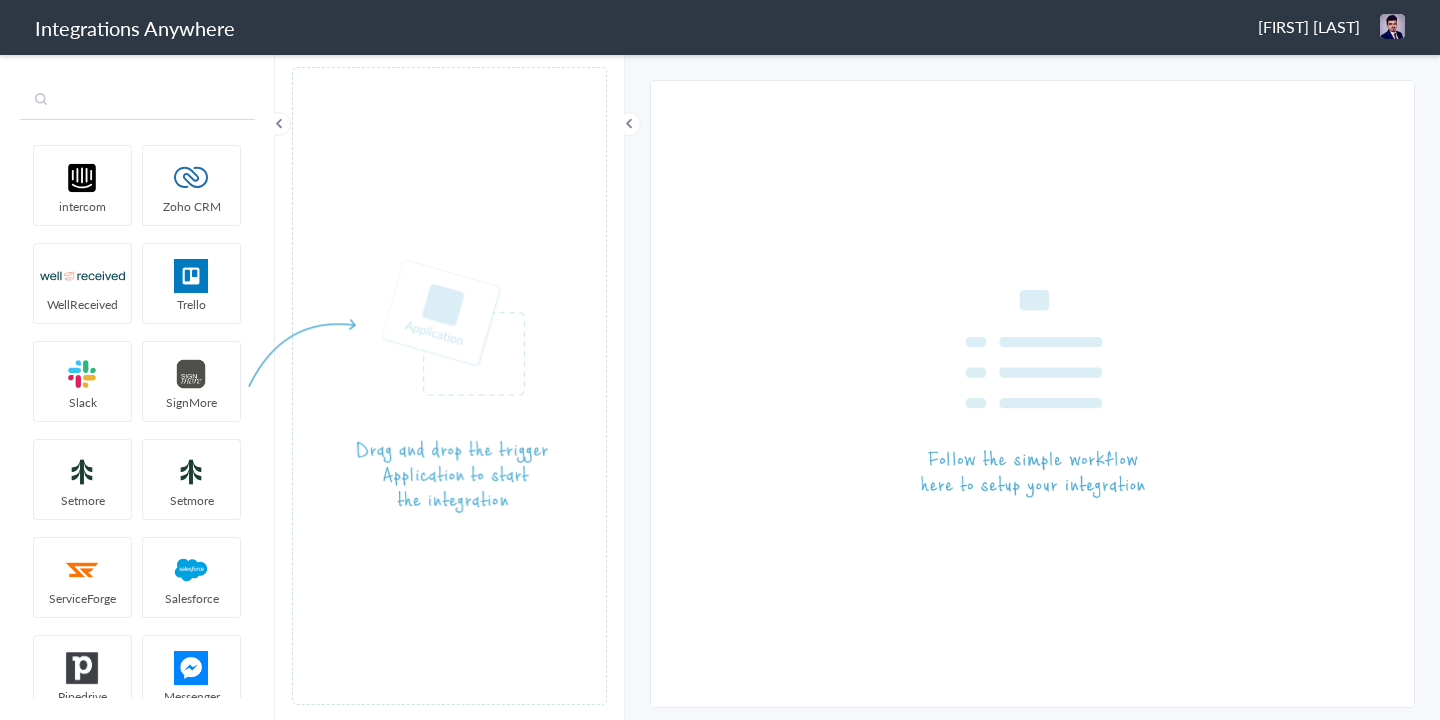 click at bounding box center [137, 101] 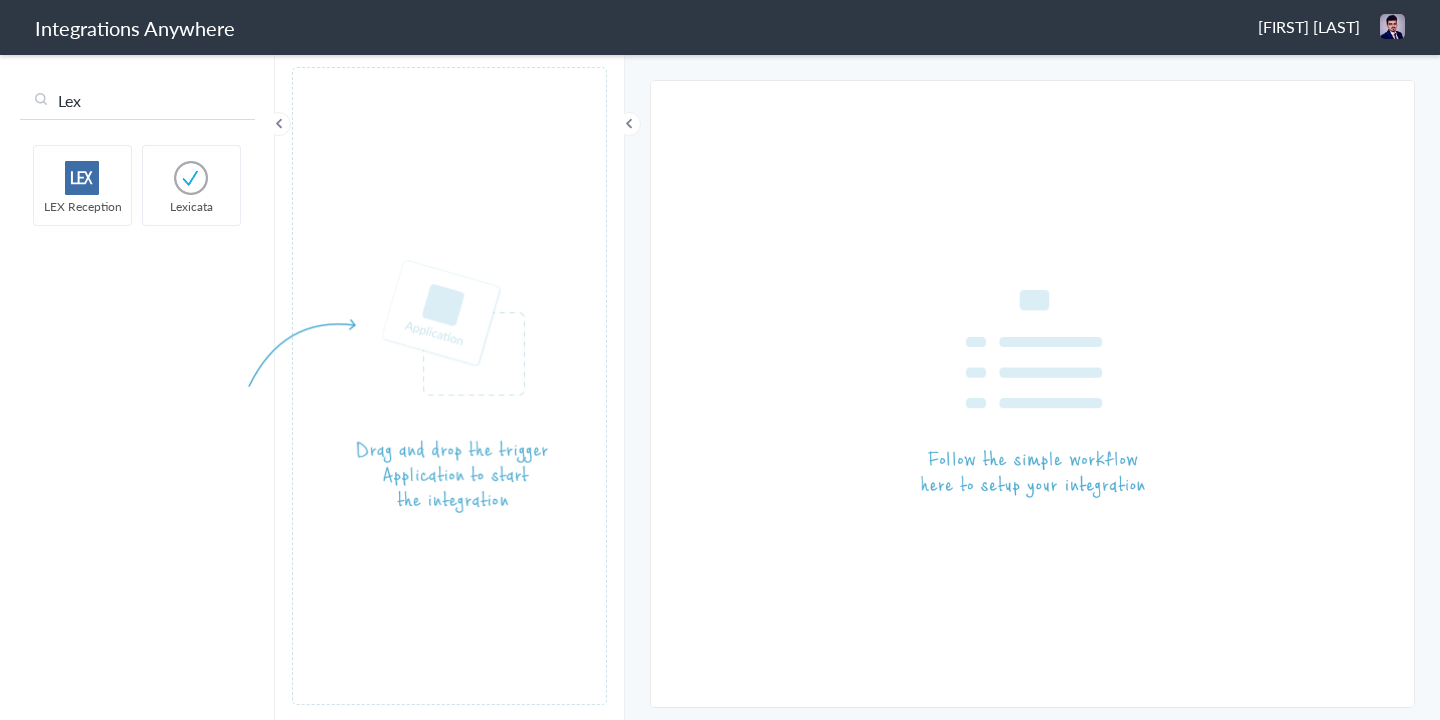 type on "Lex" 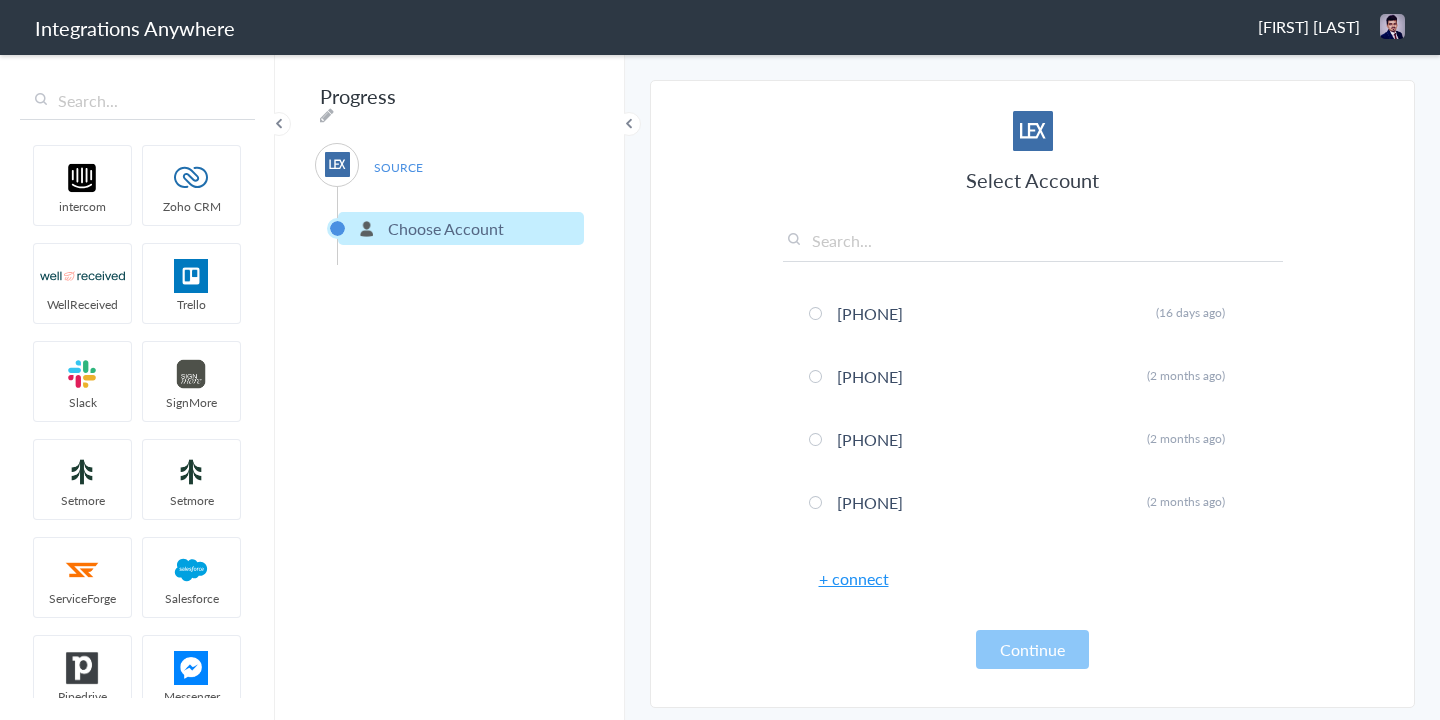 click on "+ connect" at bounding box center (854, 578) 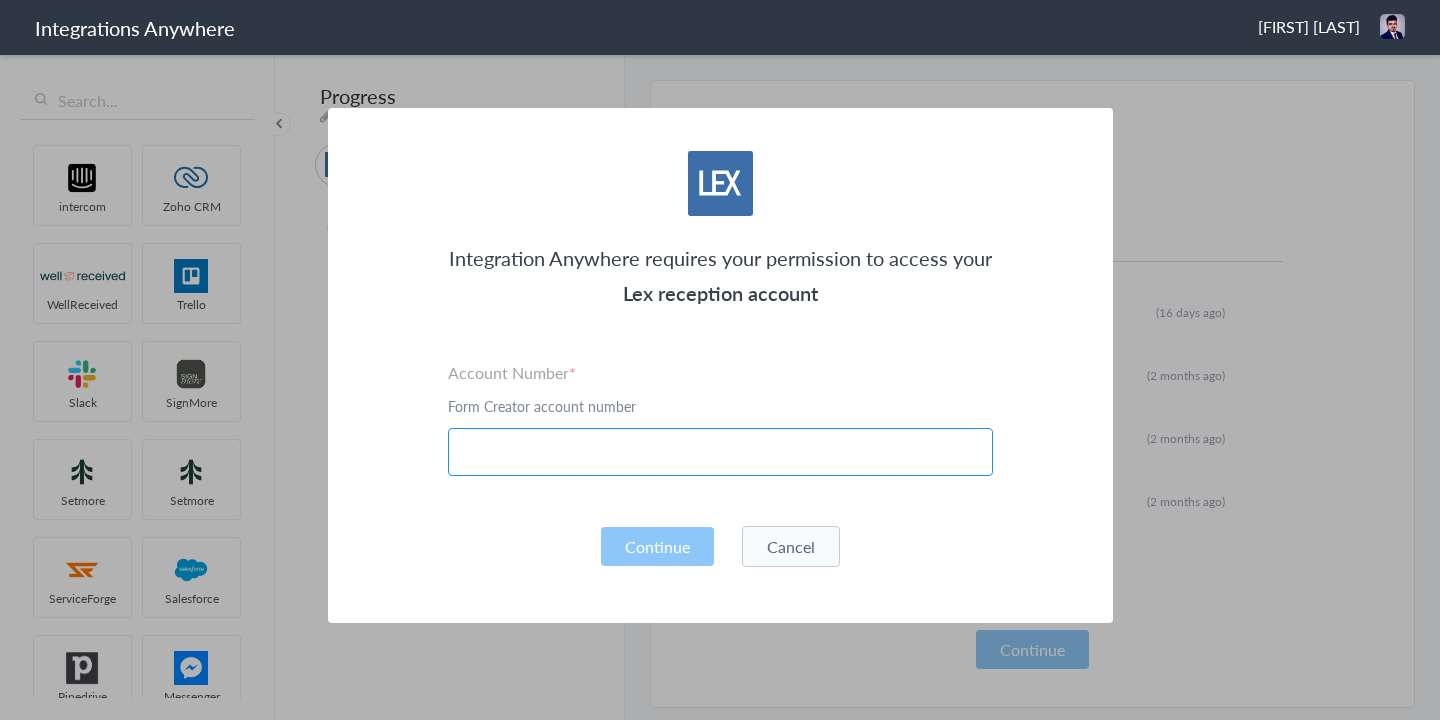 click at bounding box center [720, 452] 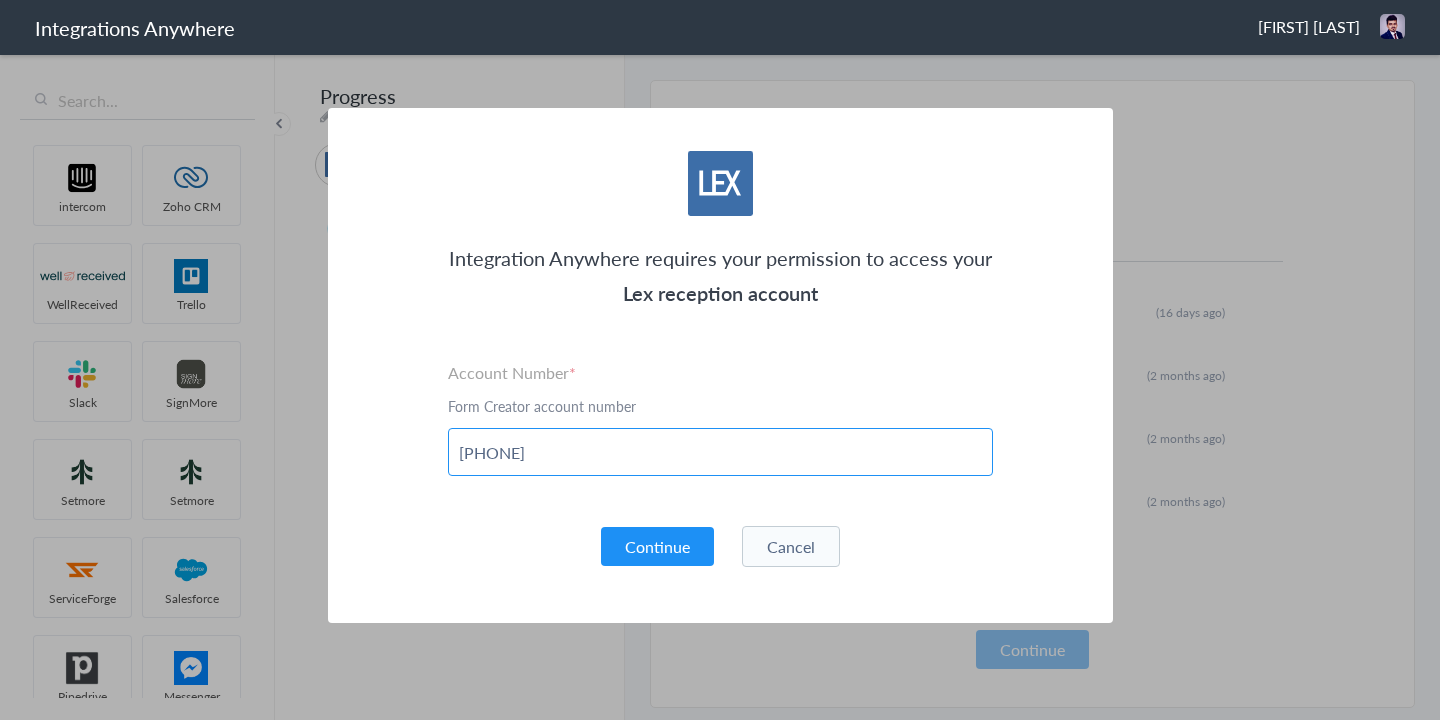 type on "[PHONE]" 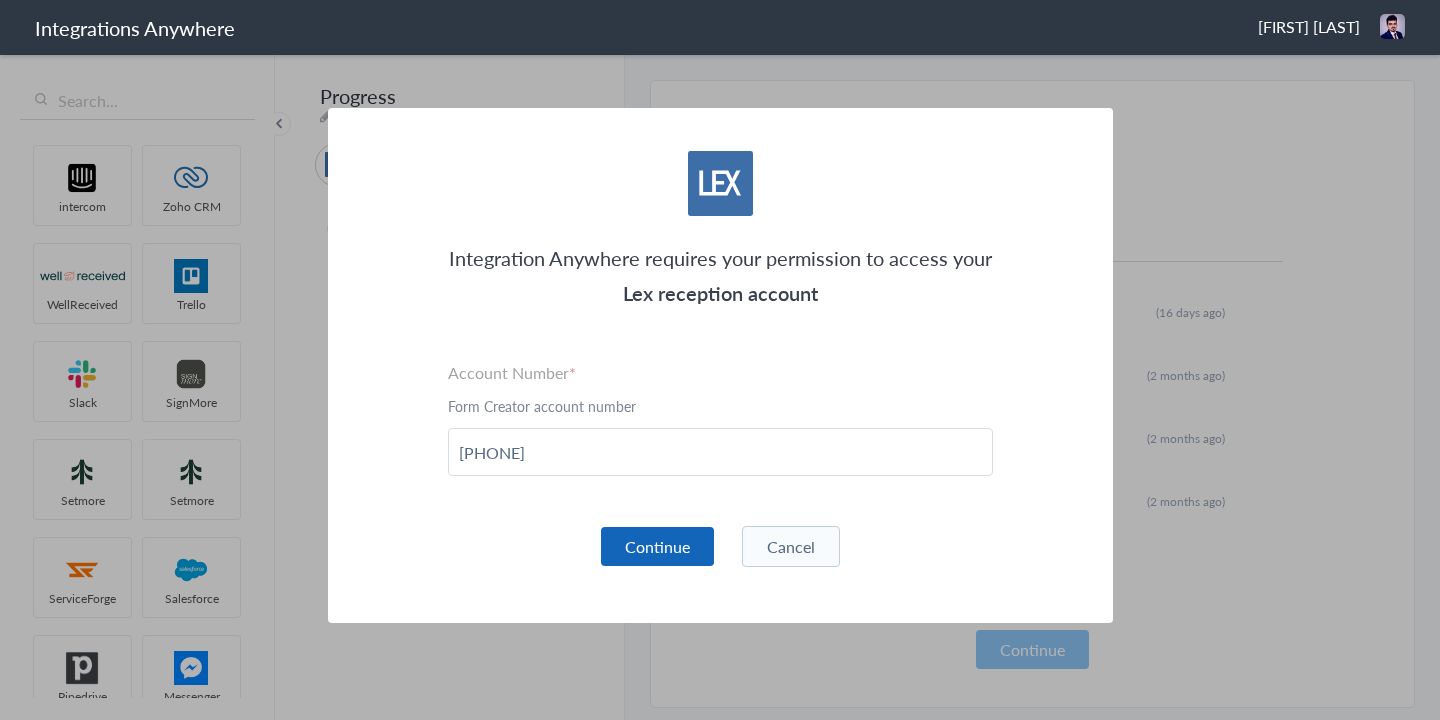 click on "Continue" at bounding box center [657, 546] 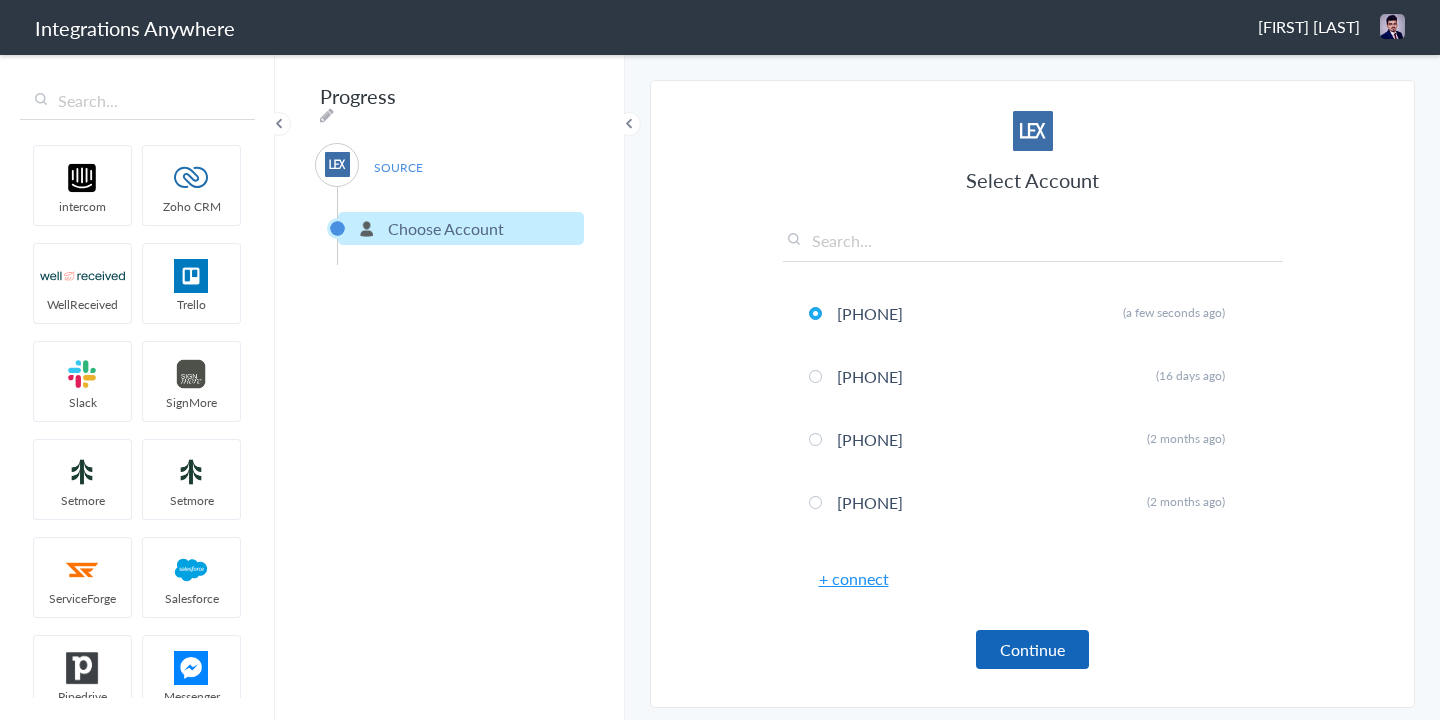 click on "Continue" at bounding box center (1032, 649) 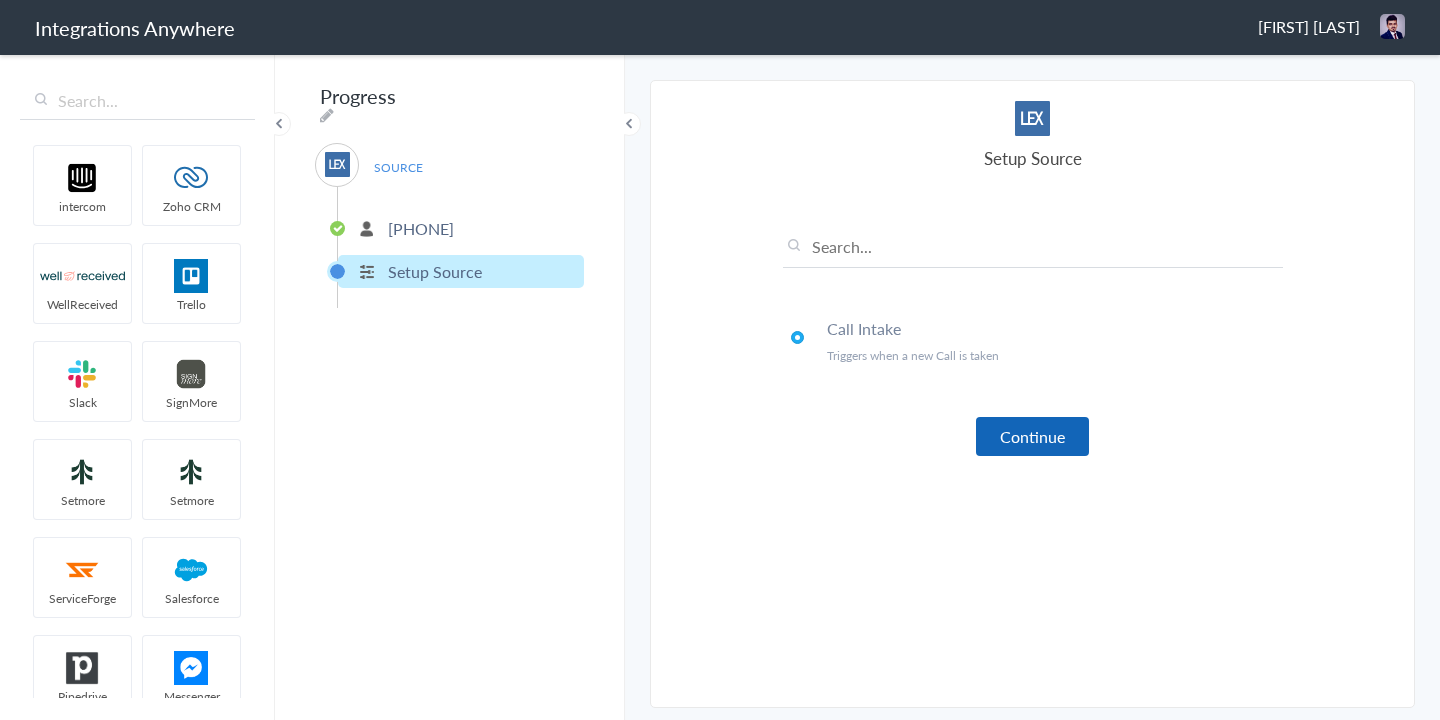 click on "Continue" at bounding box center (1032, 436) 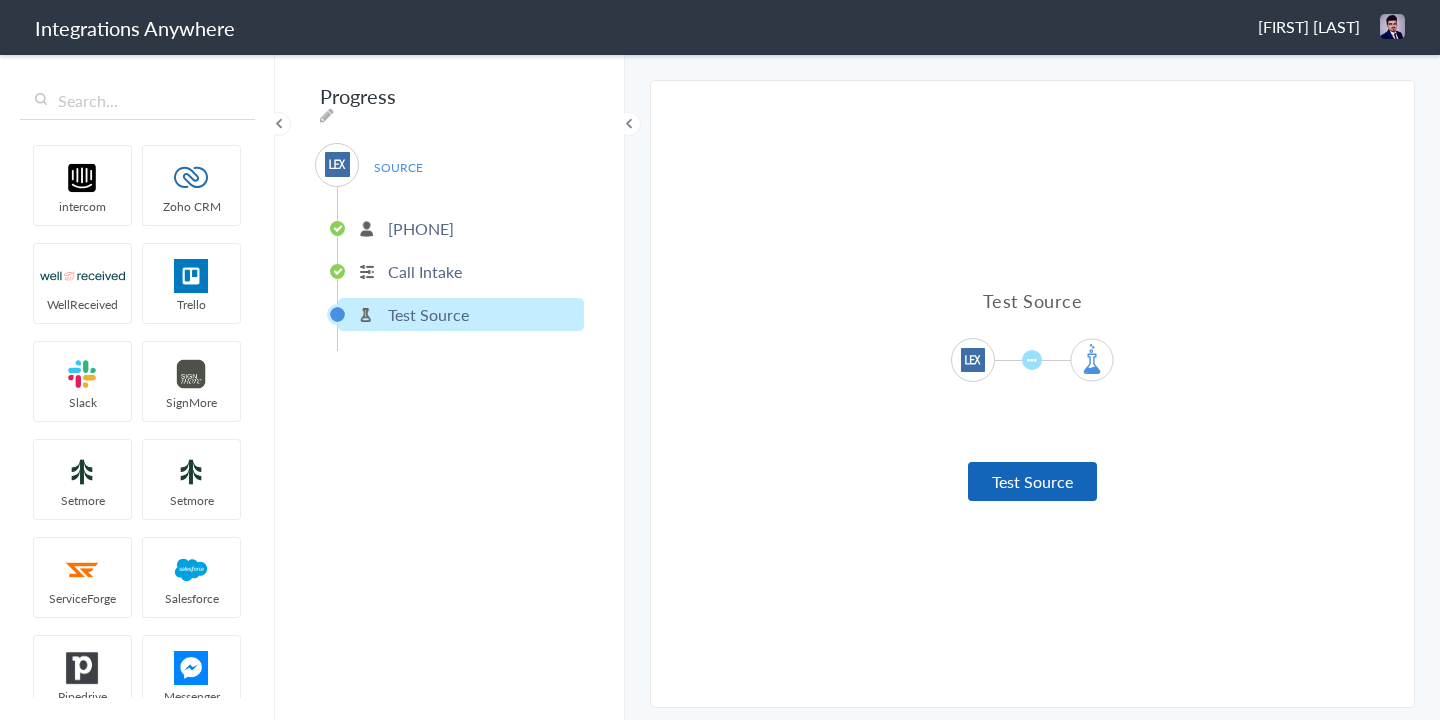 click on "Test Source" at bounding box center [1032, 481] 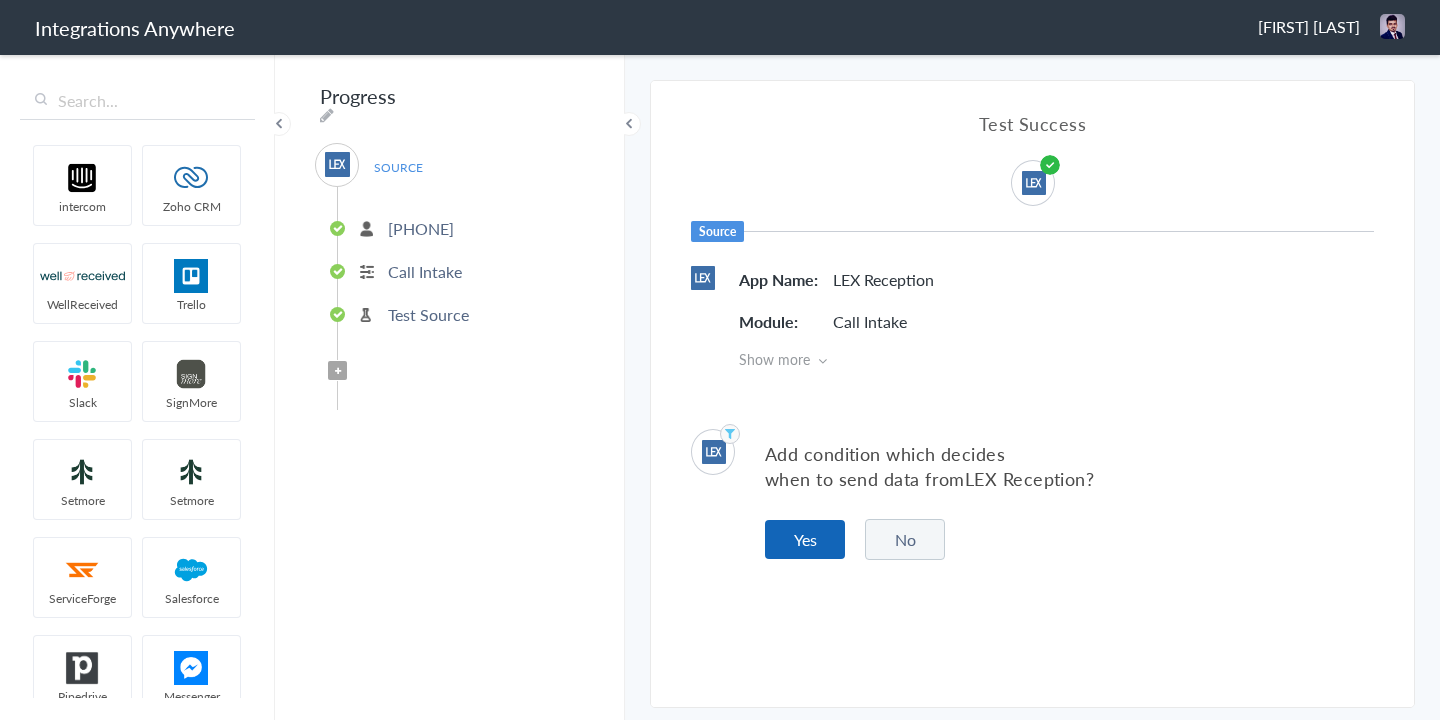 click on "Yes" at bounding box center (805, 539) 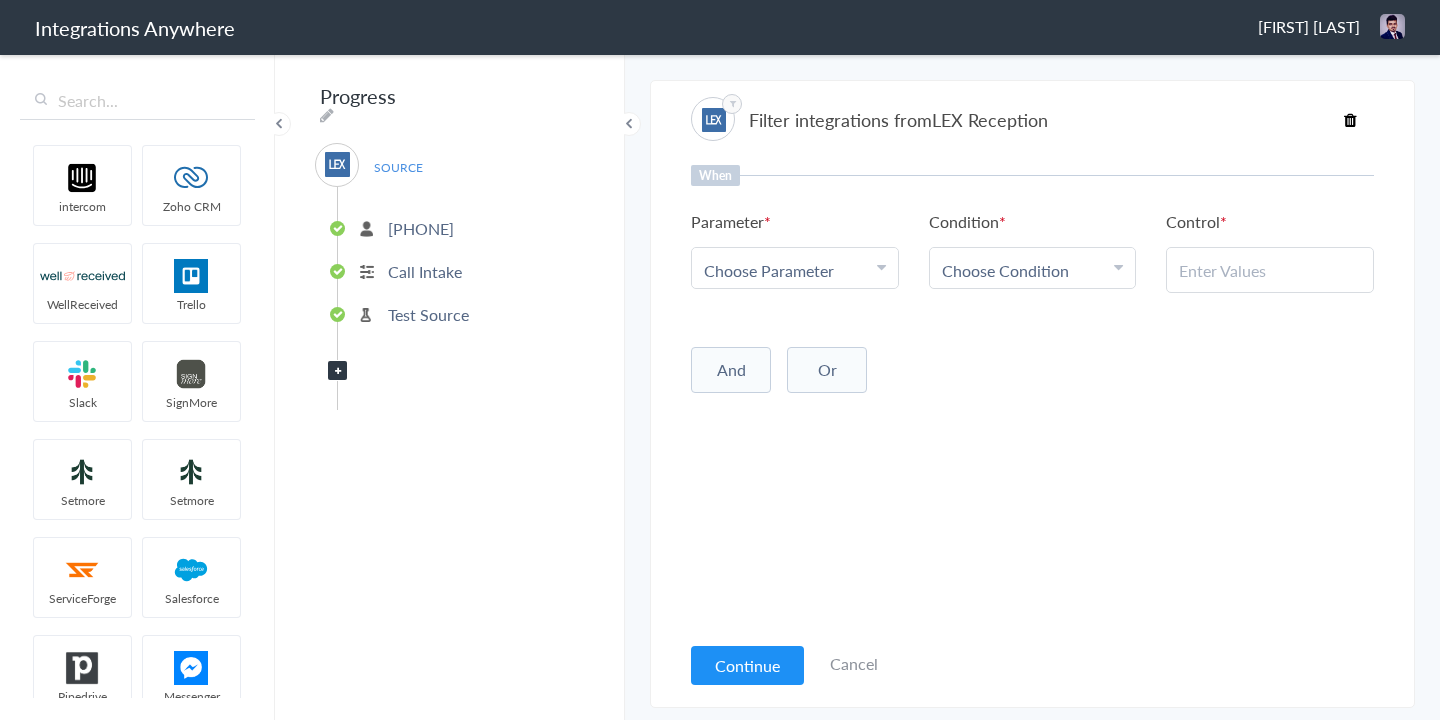click on "Choose Parameter" at bounding box center [769, 270] 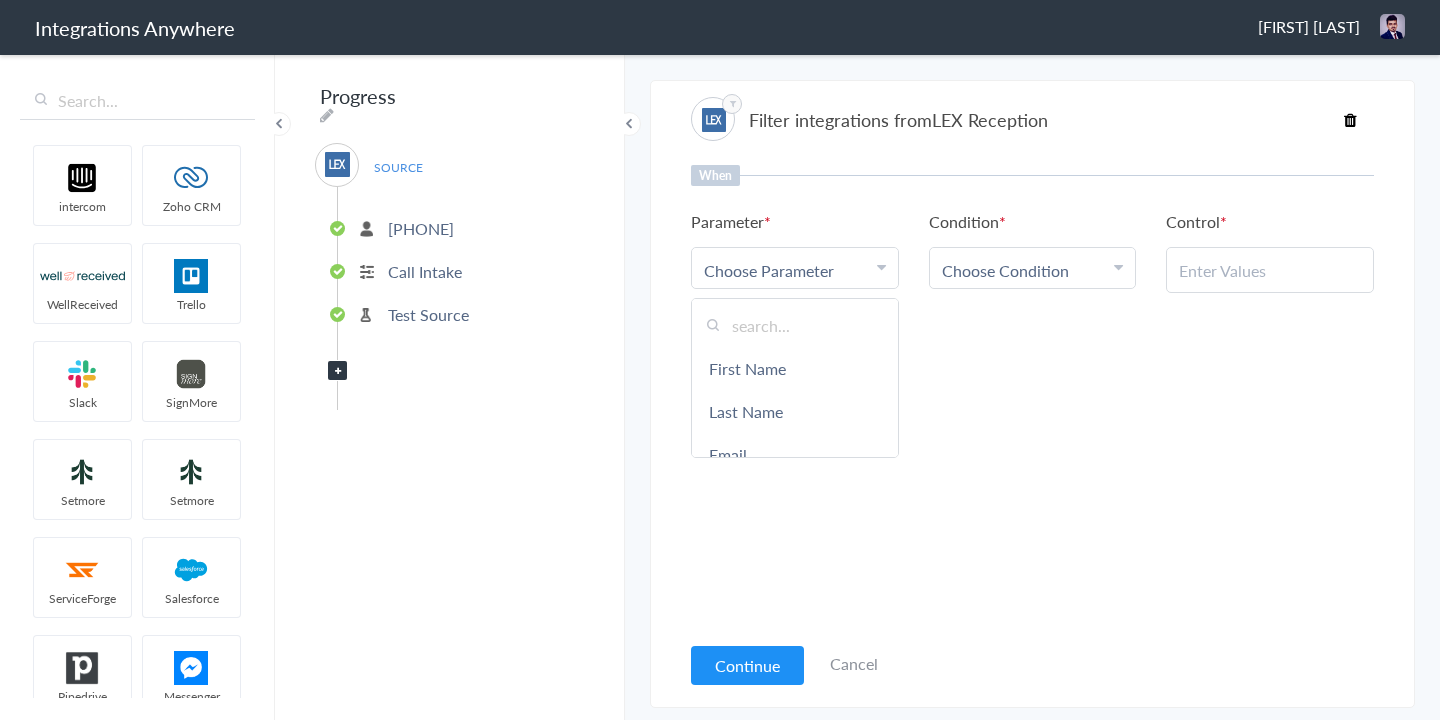 click at bounding box center [795, 325] 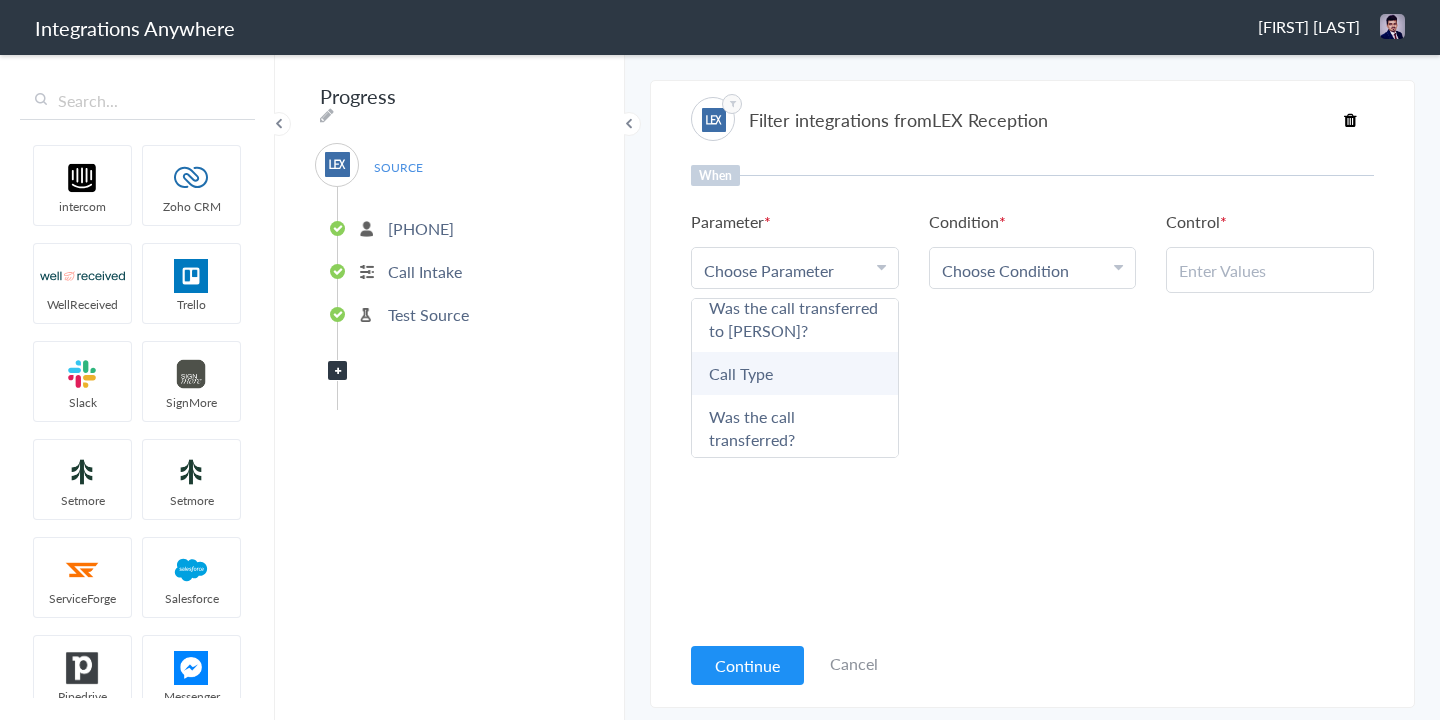 scroll, scrollTop: 61, scrollLeft: 0, axis: vertical 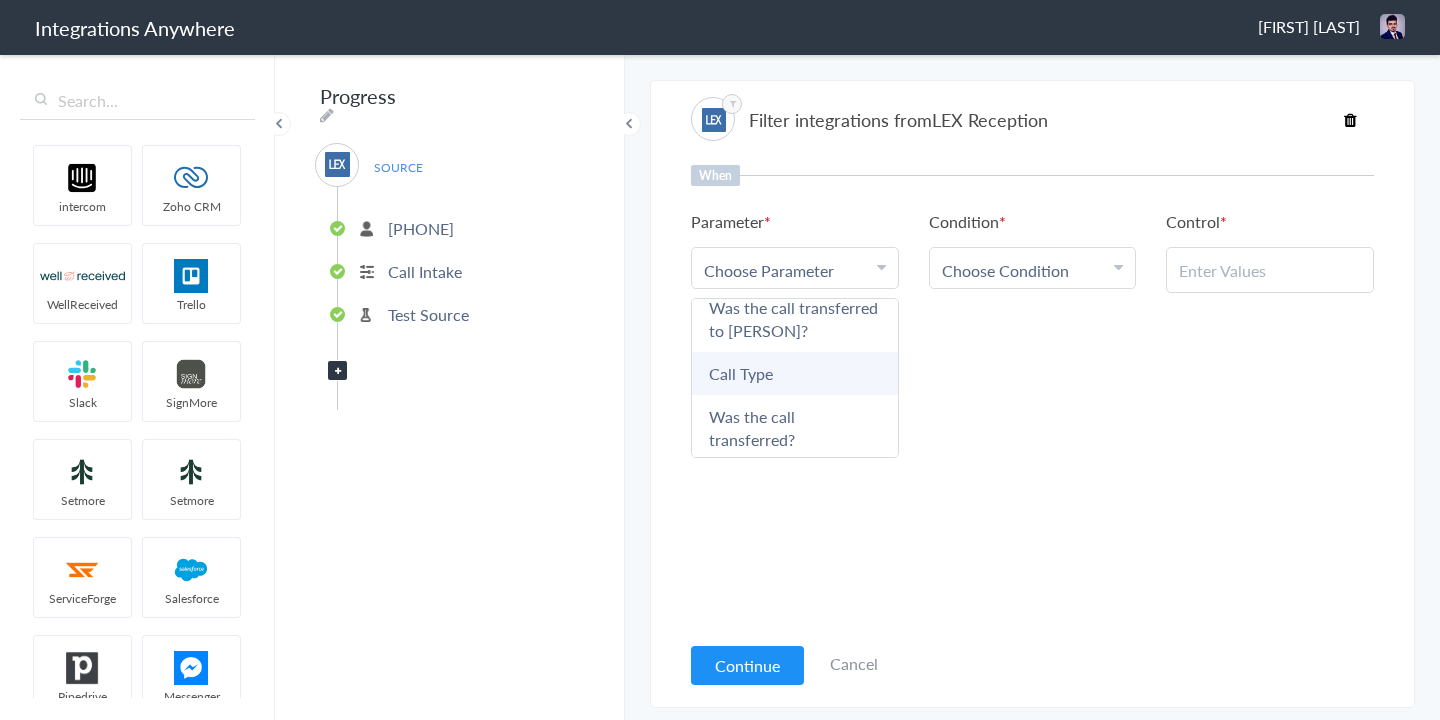 type on "Call T" 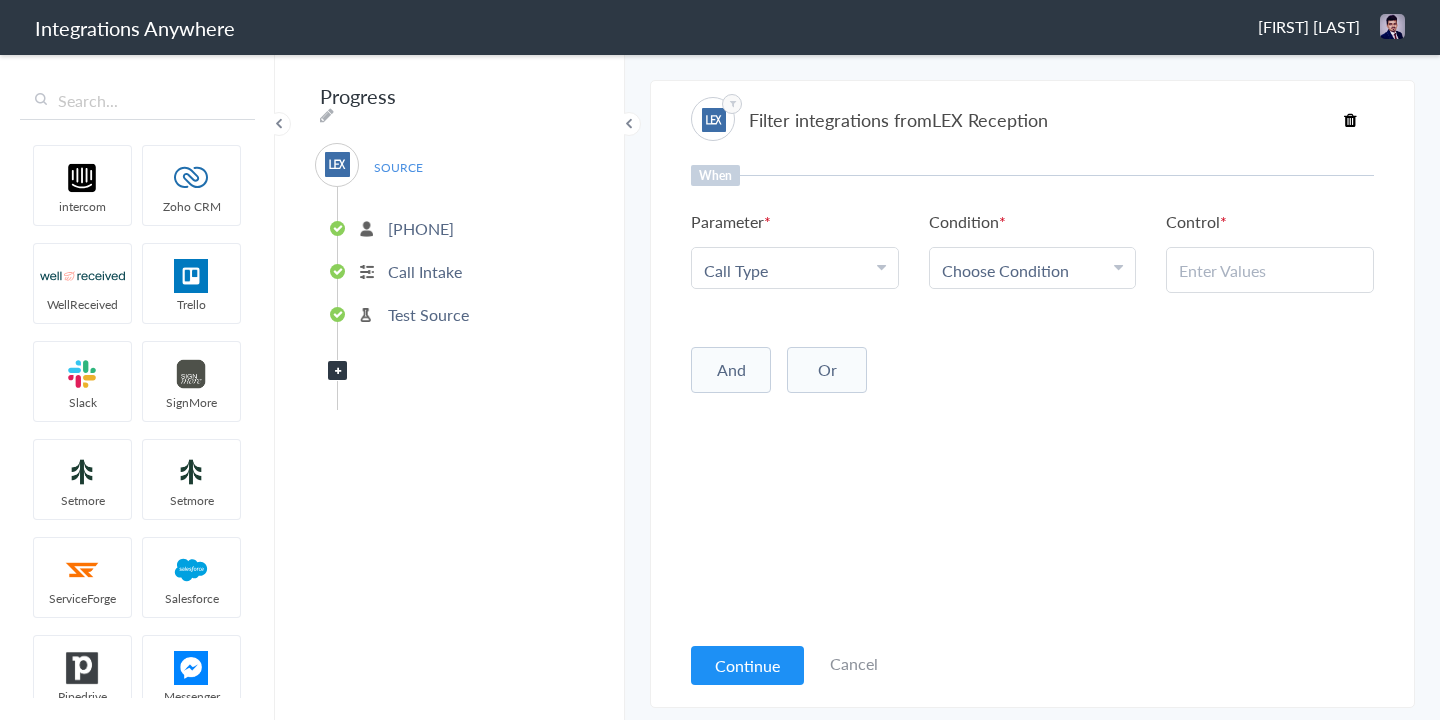click on "Choose Condition" at bounding box center (1005, 270) 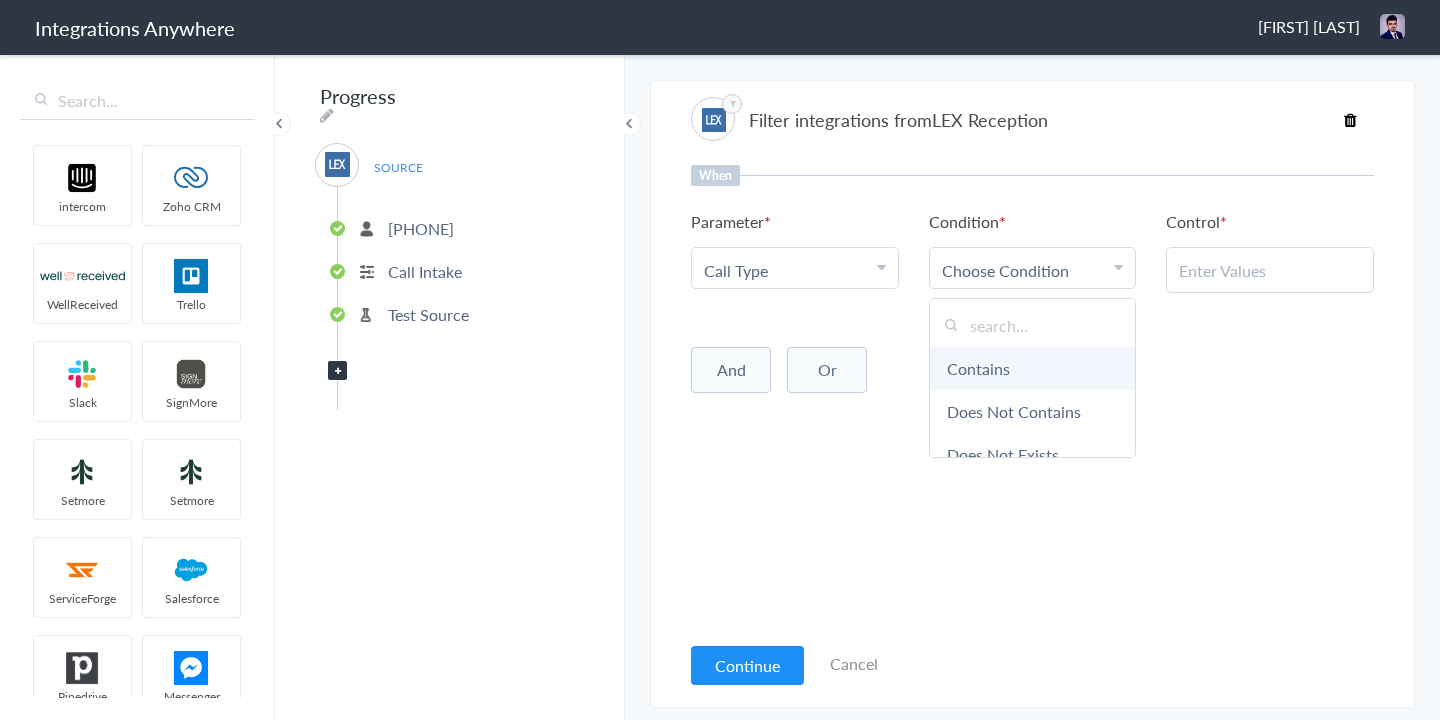 click on "Contains" at bounding box center (1033, 368) 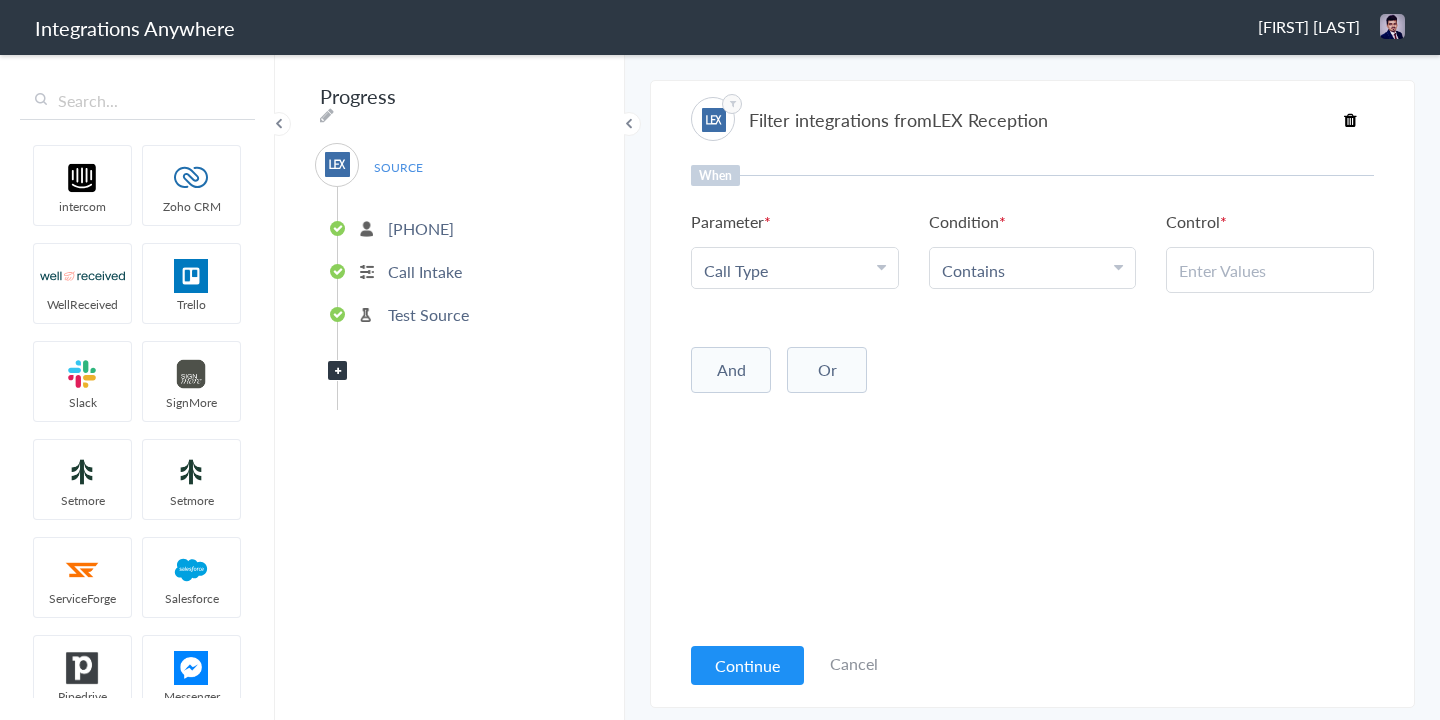 click at bounding box center [1270, 270] 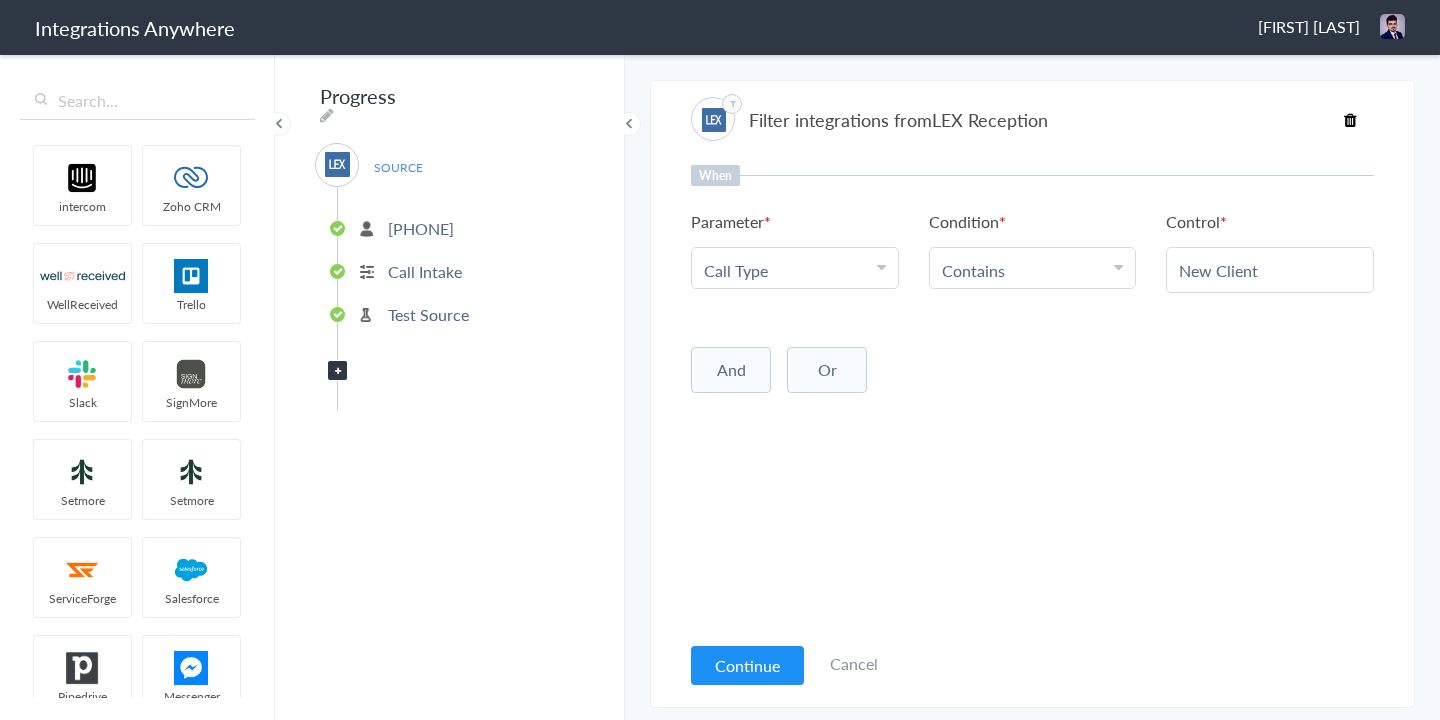 type on "New Client" 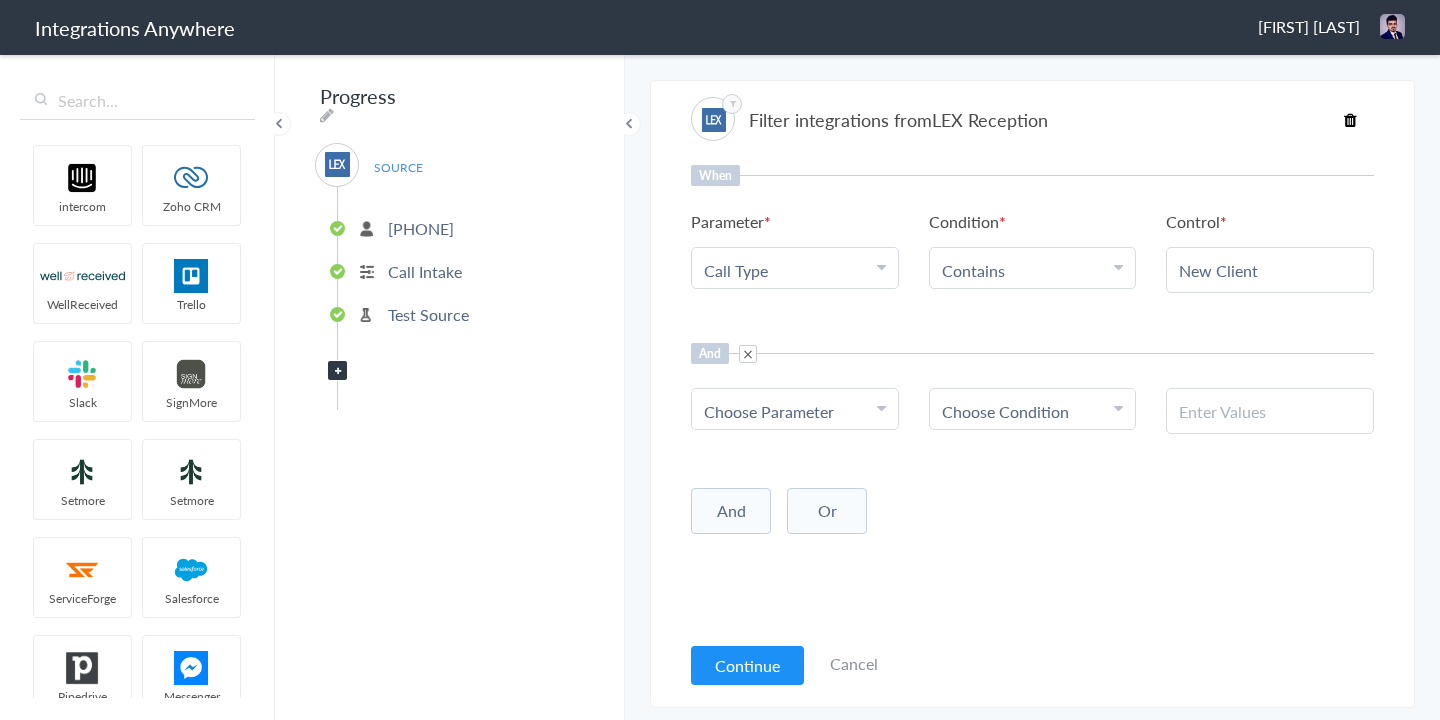 click on "Choose Parameter" at bounding box center [769, 411] 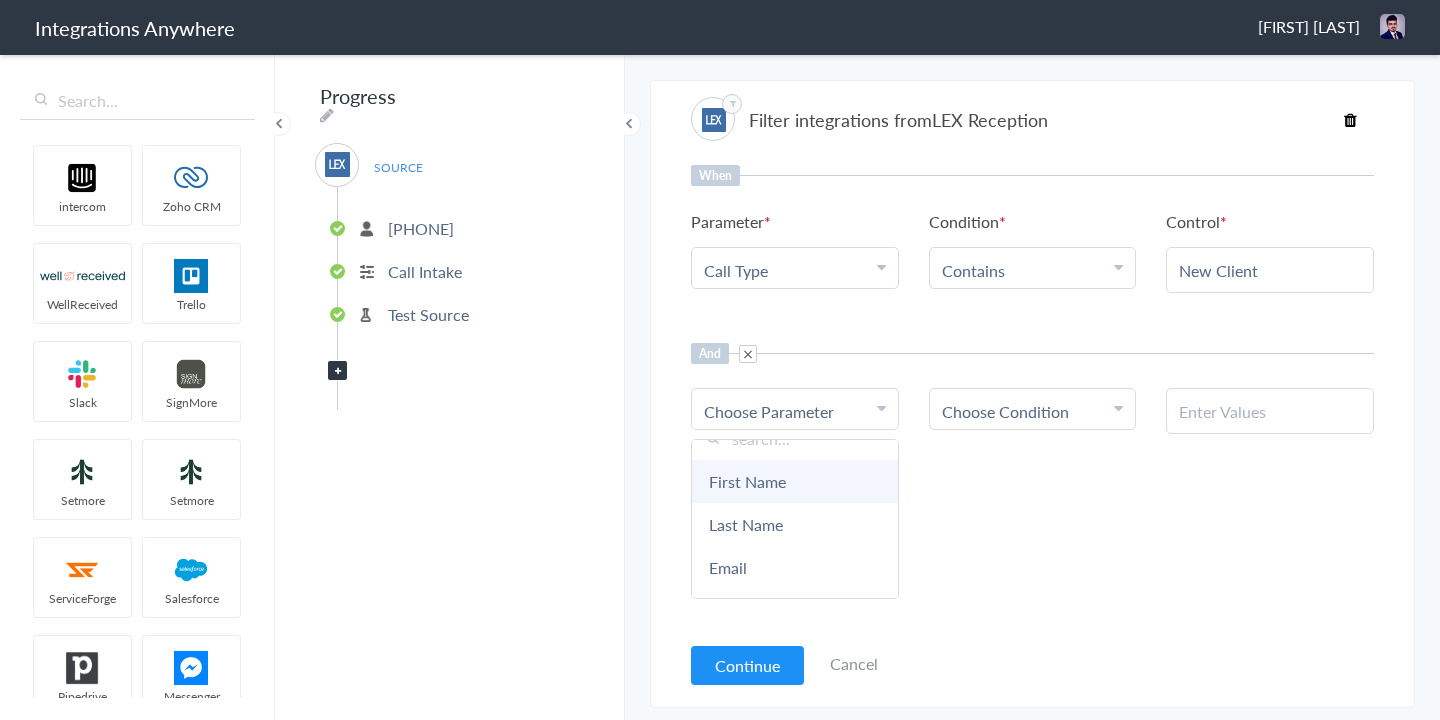 scroll, scrollTop: 0, scrollLeft: 0, axis: both 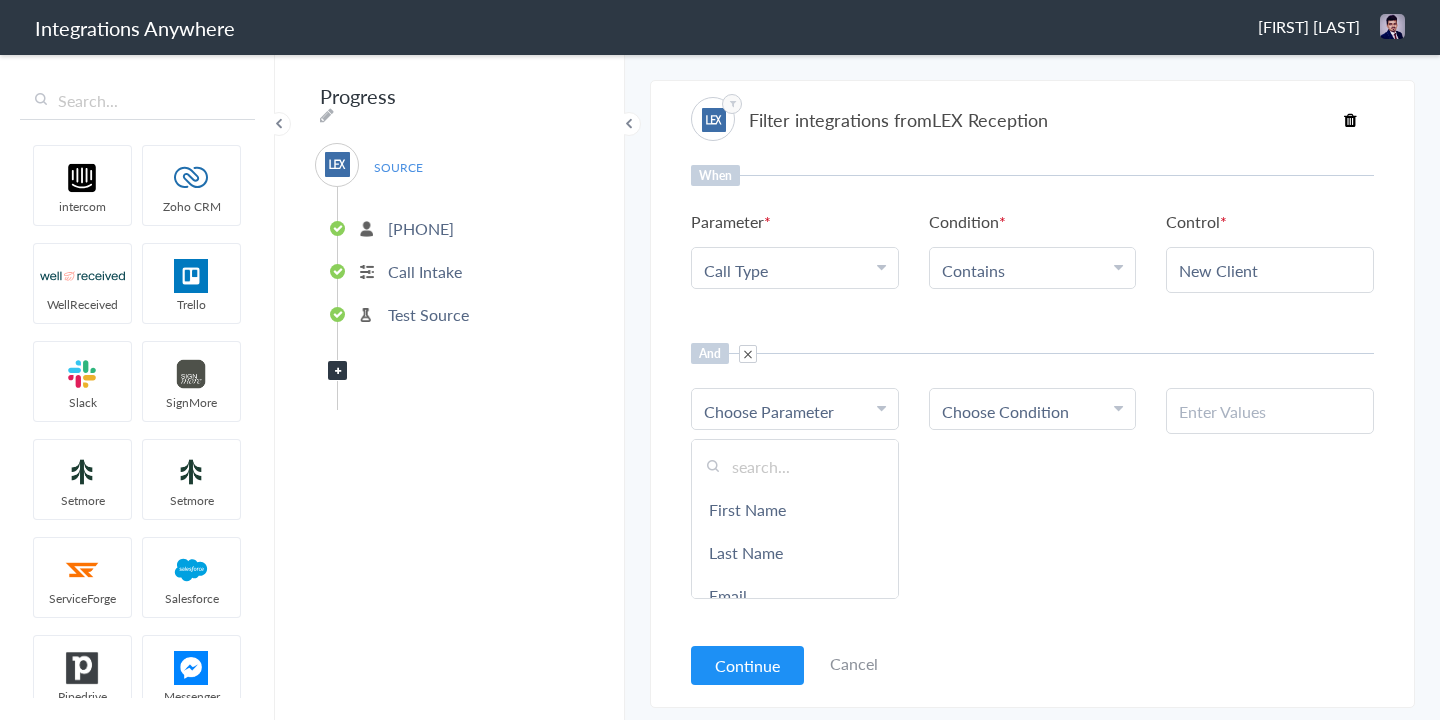 click at bounding box center (795, 466) 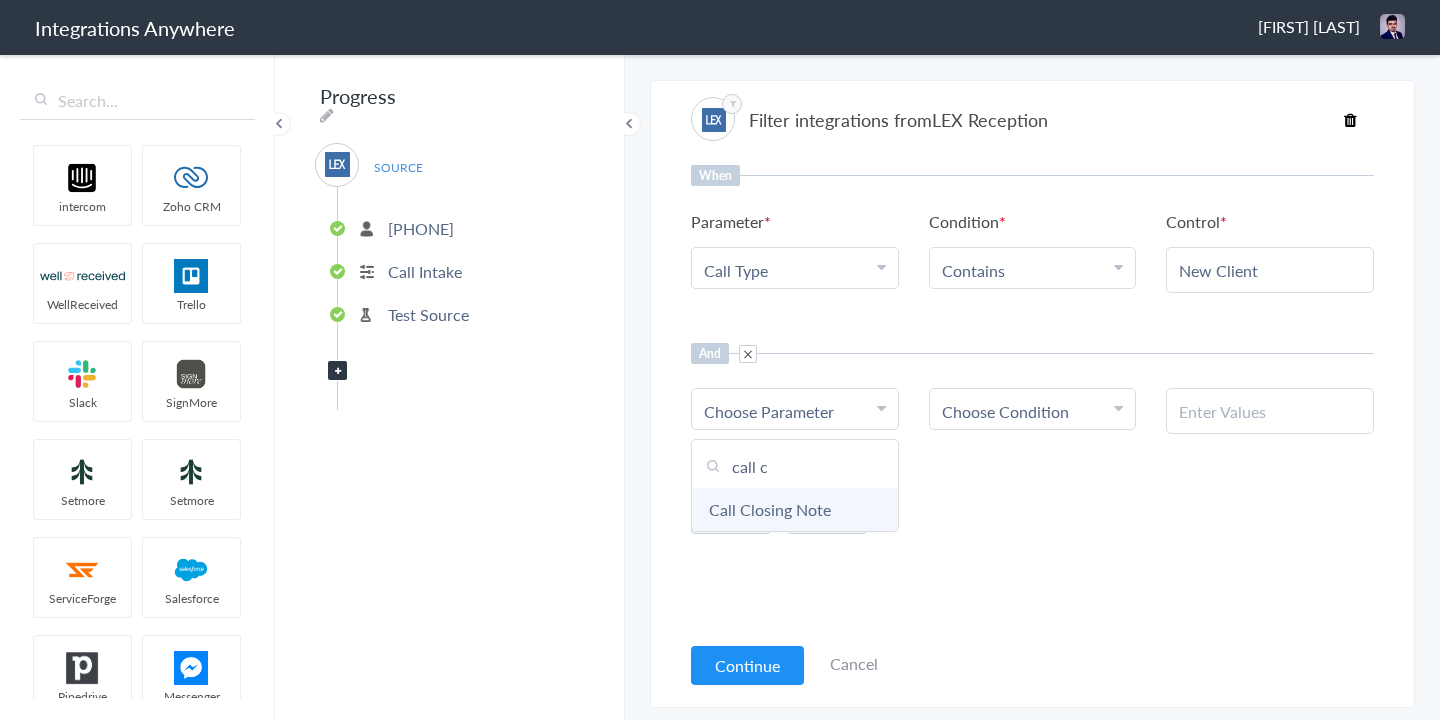 type on "call c" 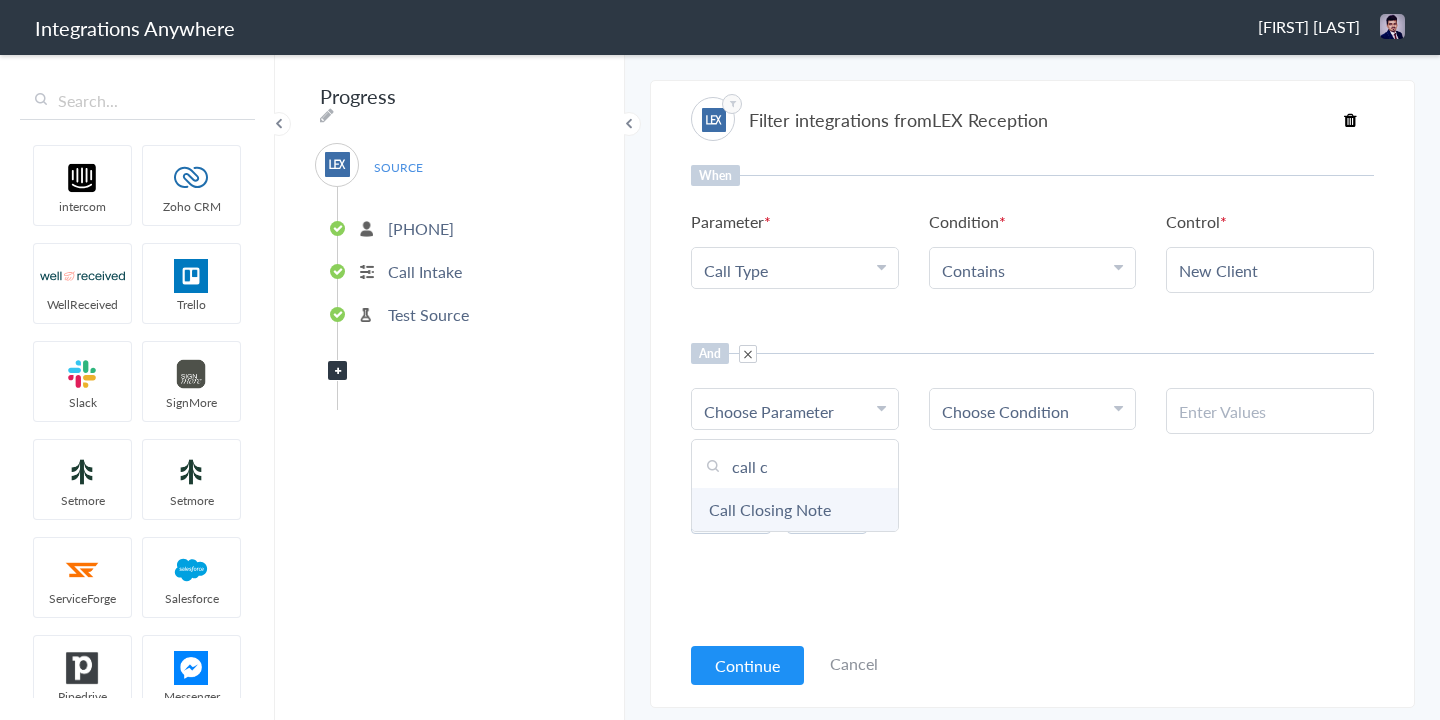 click on "Call Closing Note" at bounding box center [795, 509] 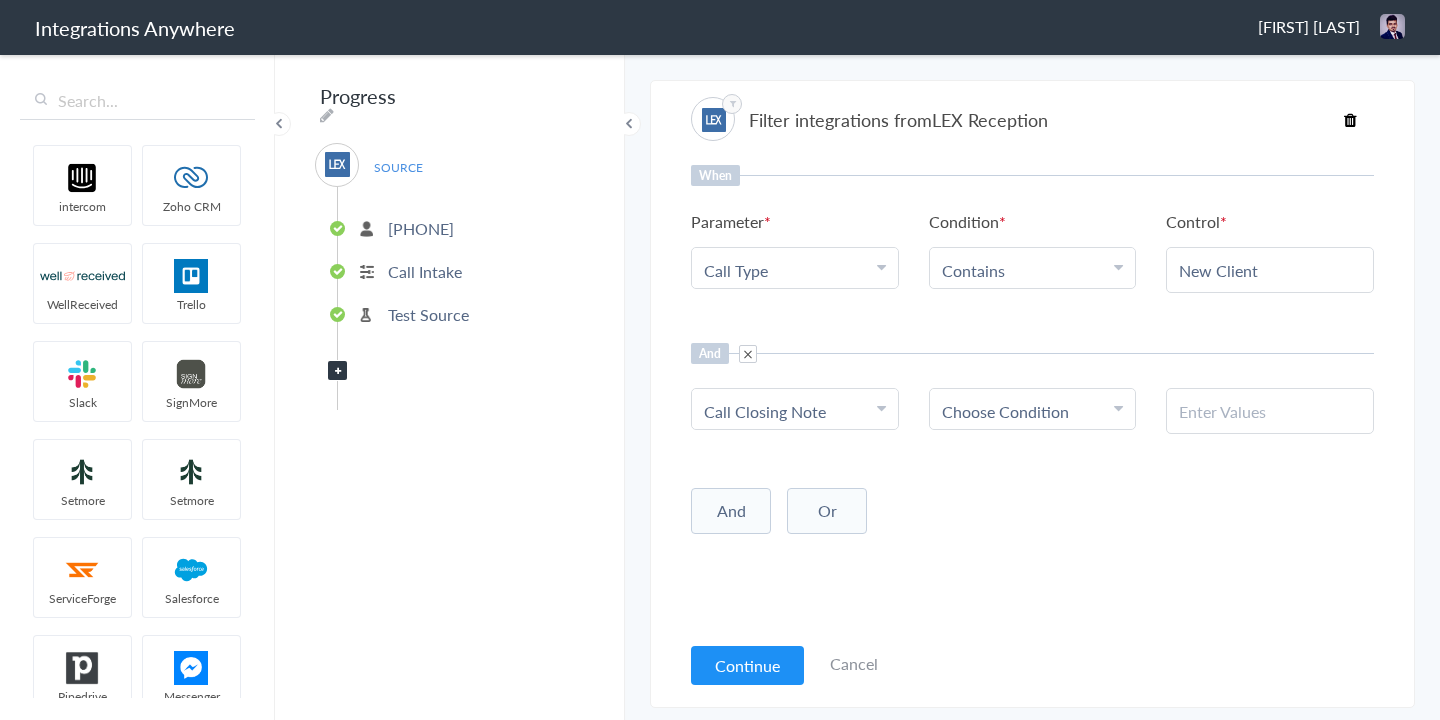 click on "Choose Condition" at bounding box center (1005, 411) 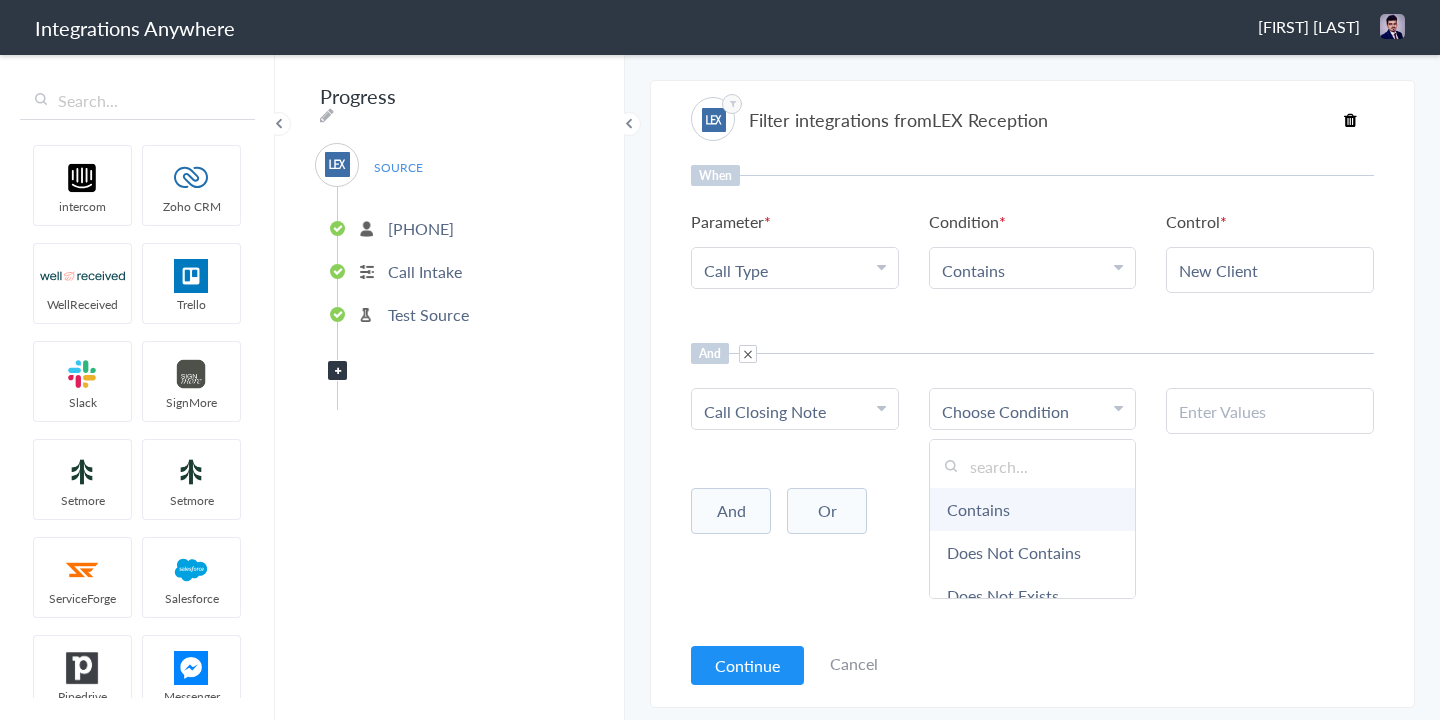 scroll, scrollTop: 105, scrollLeft: 0, axis: vertical 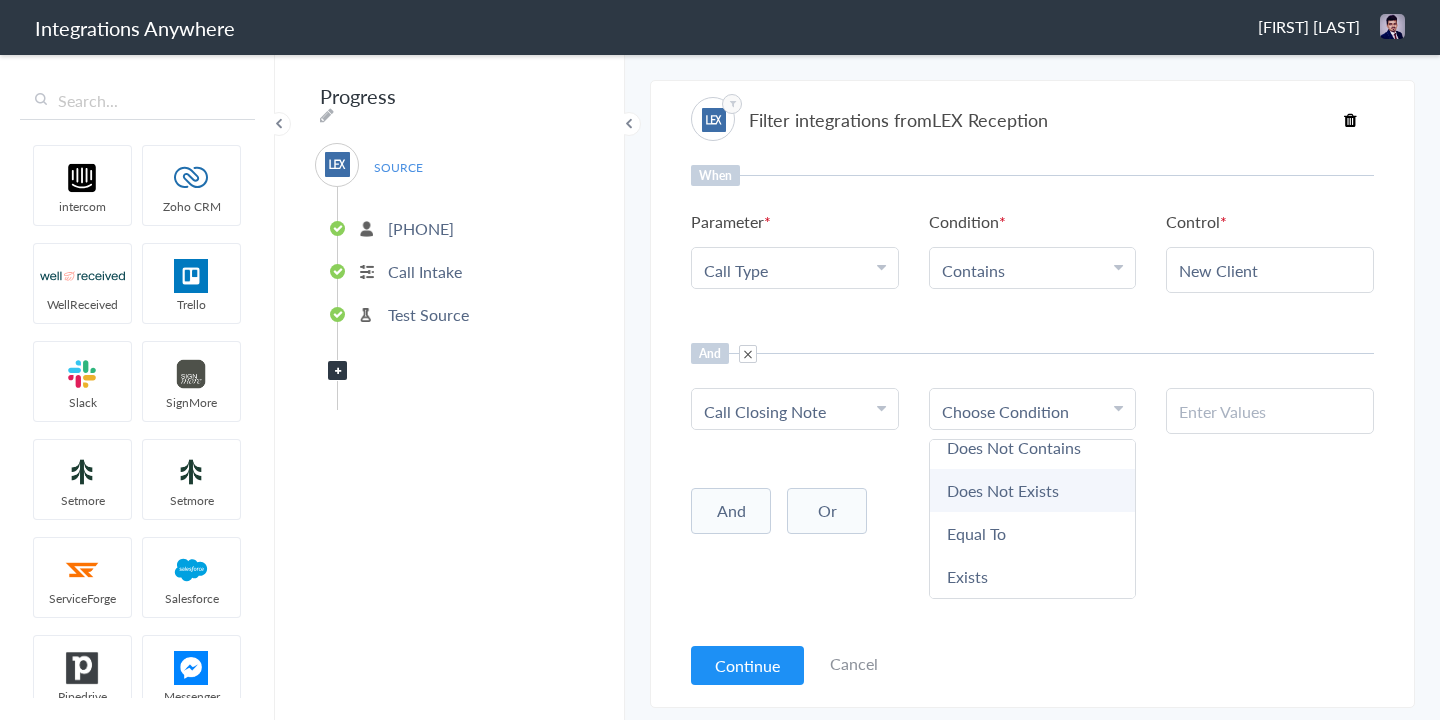 click on "Does Not Exists" at bounding box center [1033, 490] 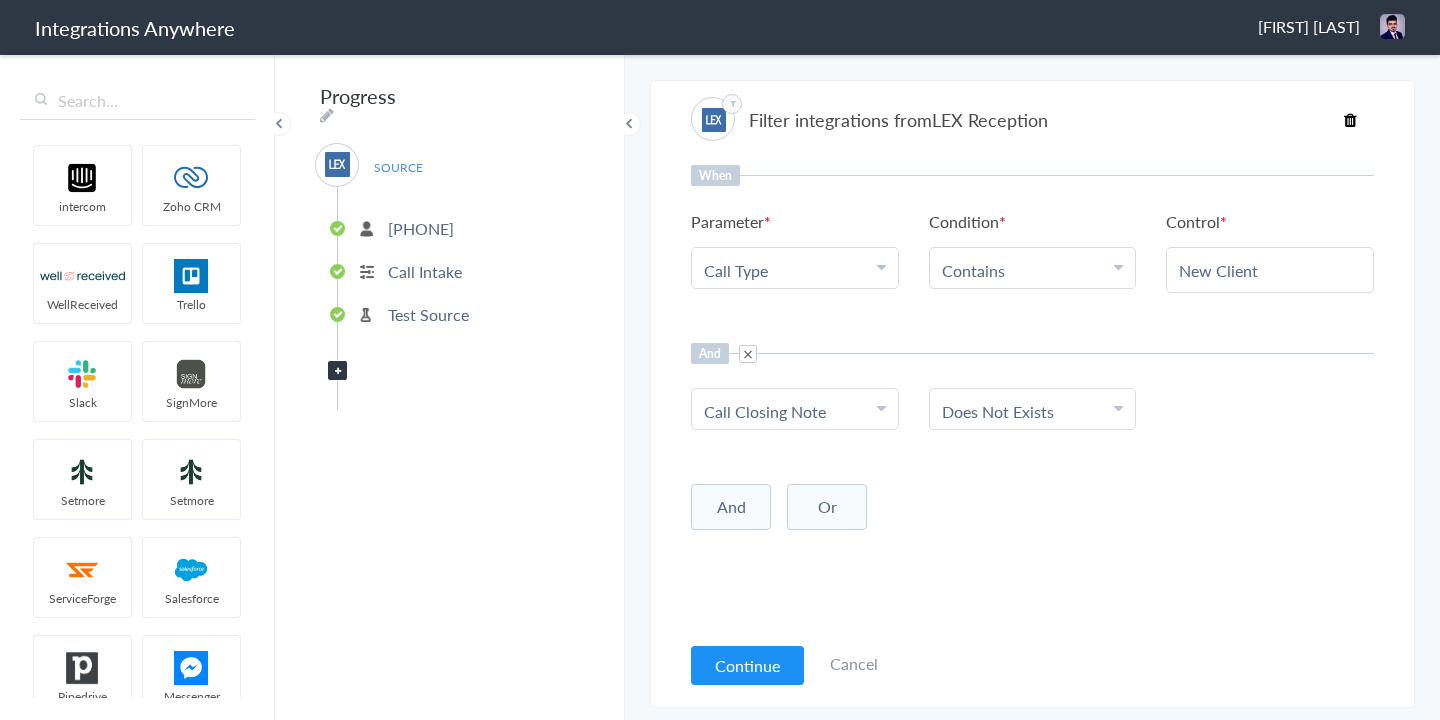 click on "And Or Add Filter" at bounding box center (1032, 505) 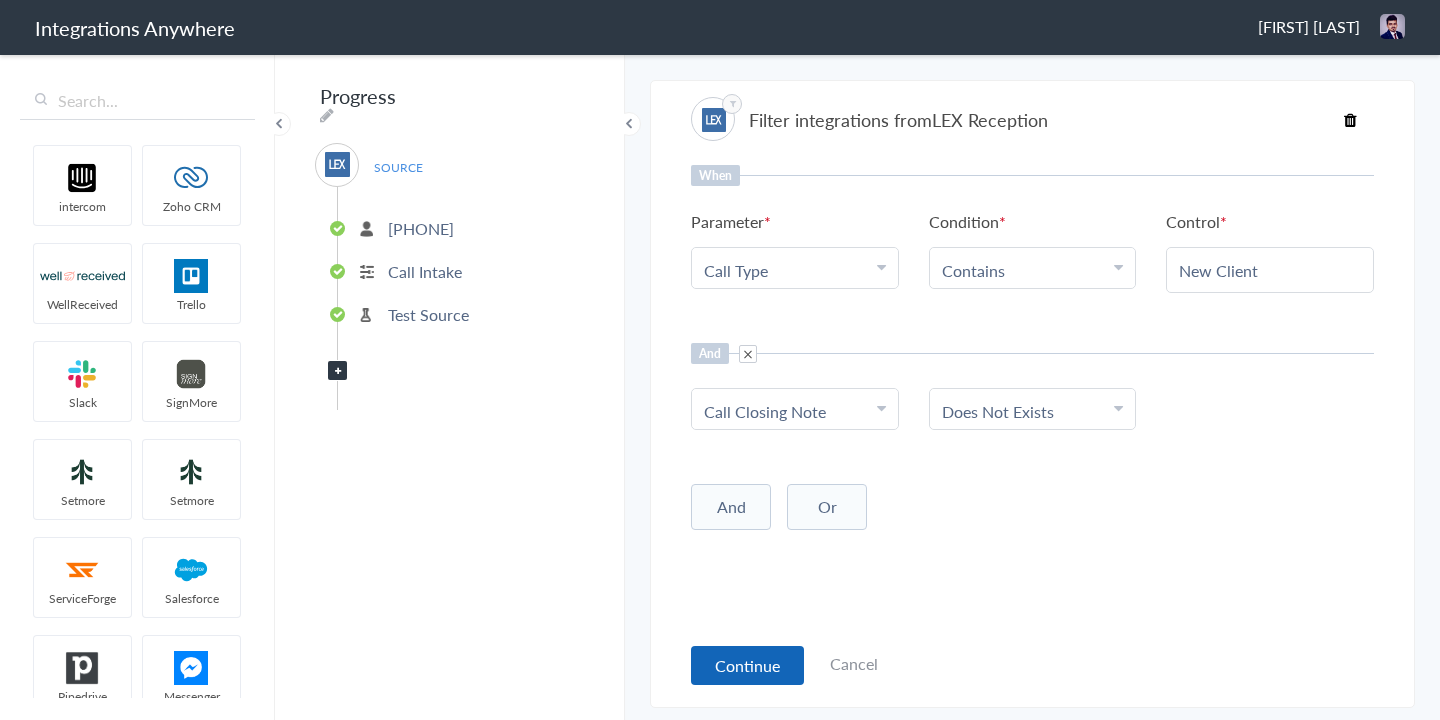 click on "Continue" at bounding box center (747, 665) 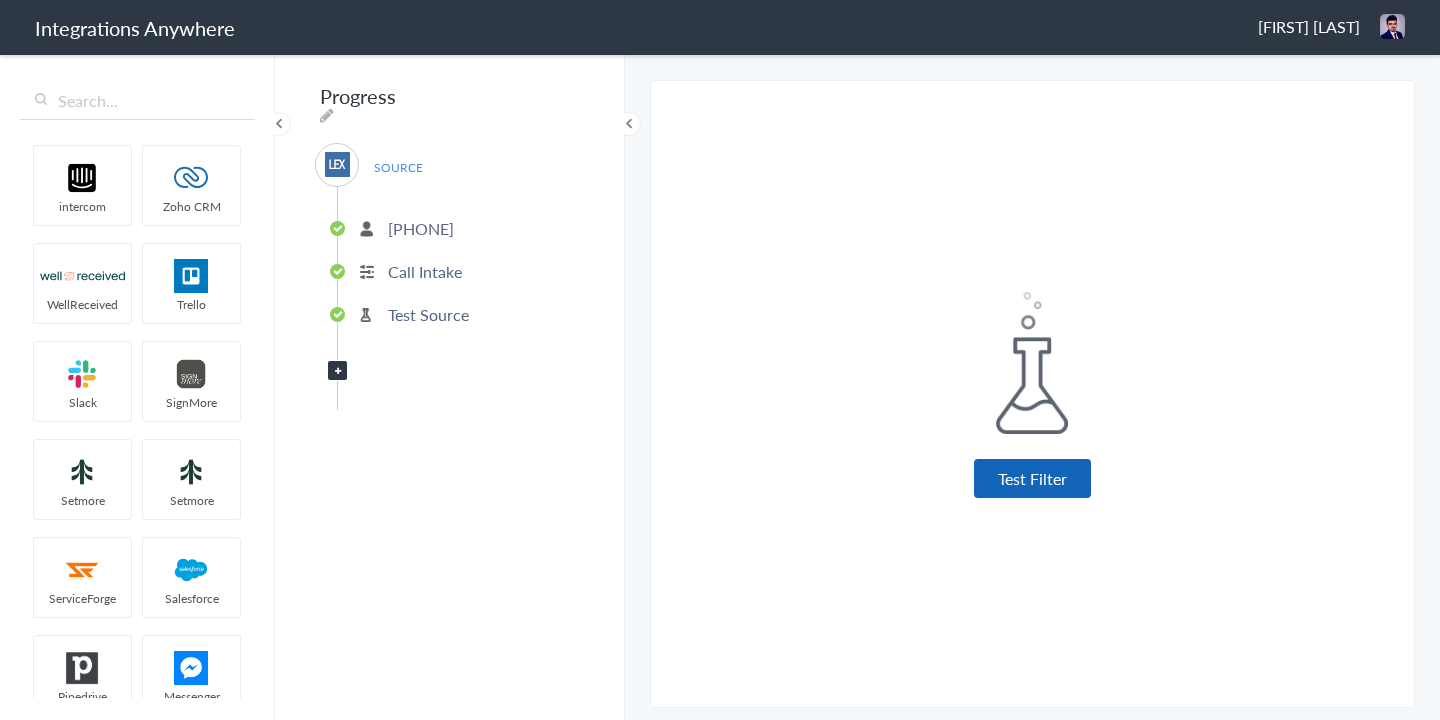 click on "Test Filter" at bounding box center [1032, 478] 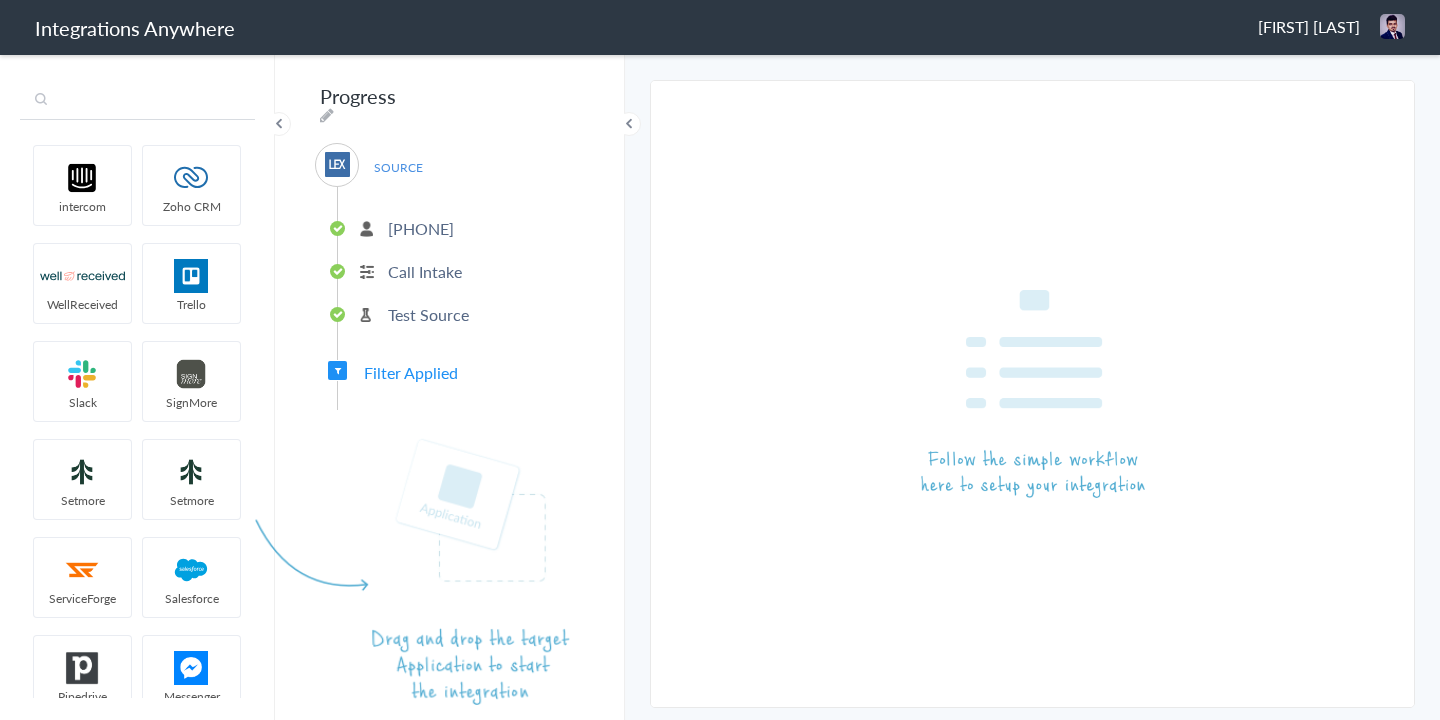 click at bounding box center [137, 101] 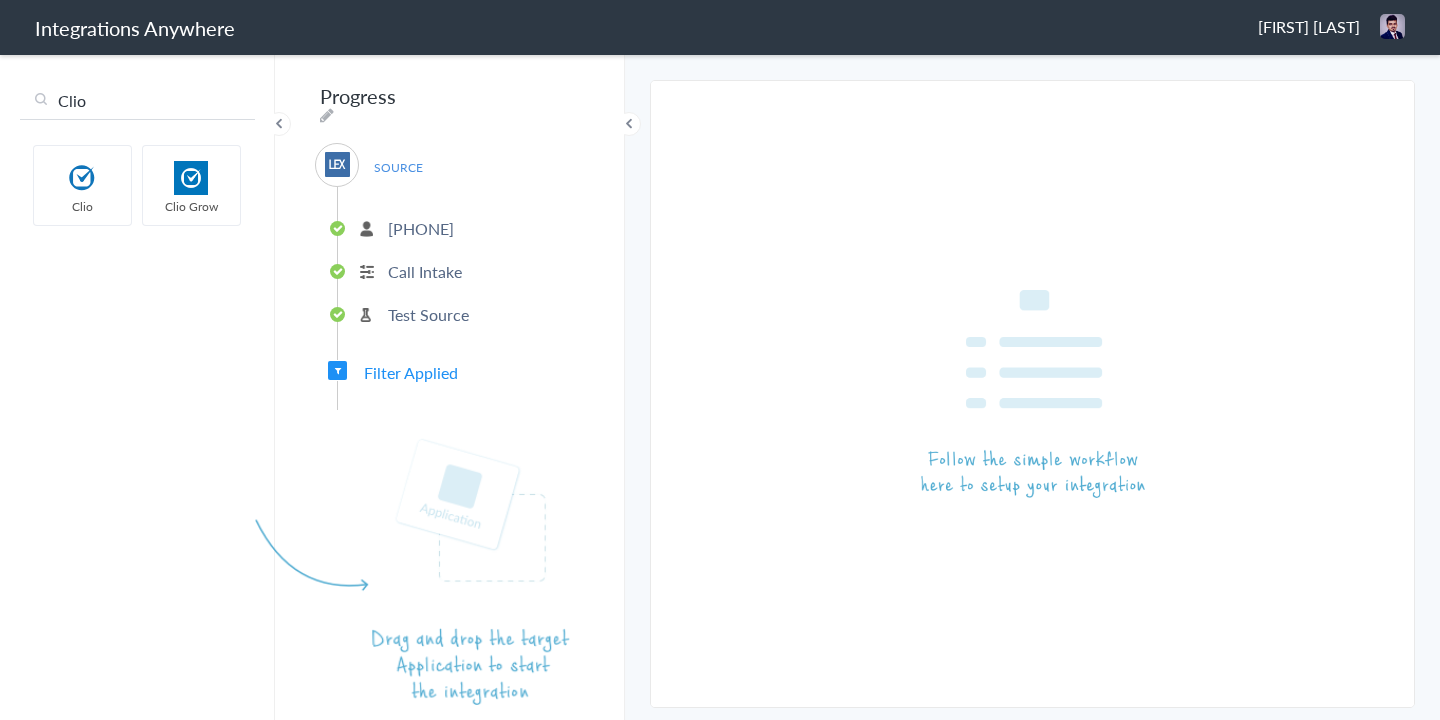 type on "Clio" 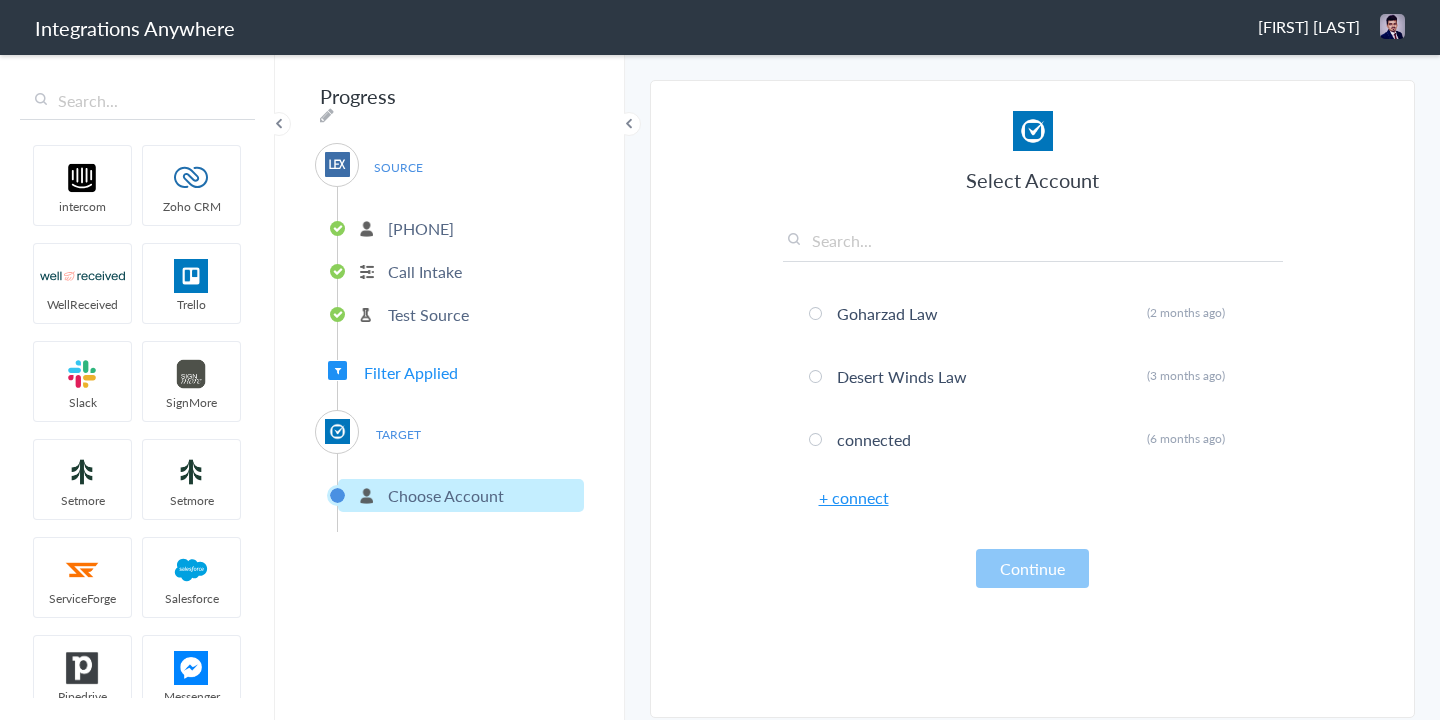 drag, startPoint x: 183, startPoint y: 173, endPoint x: 1185, endPoint y: 8, distance: 1015.49445 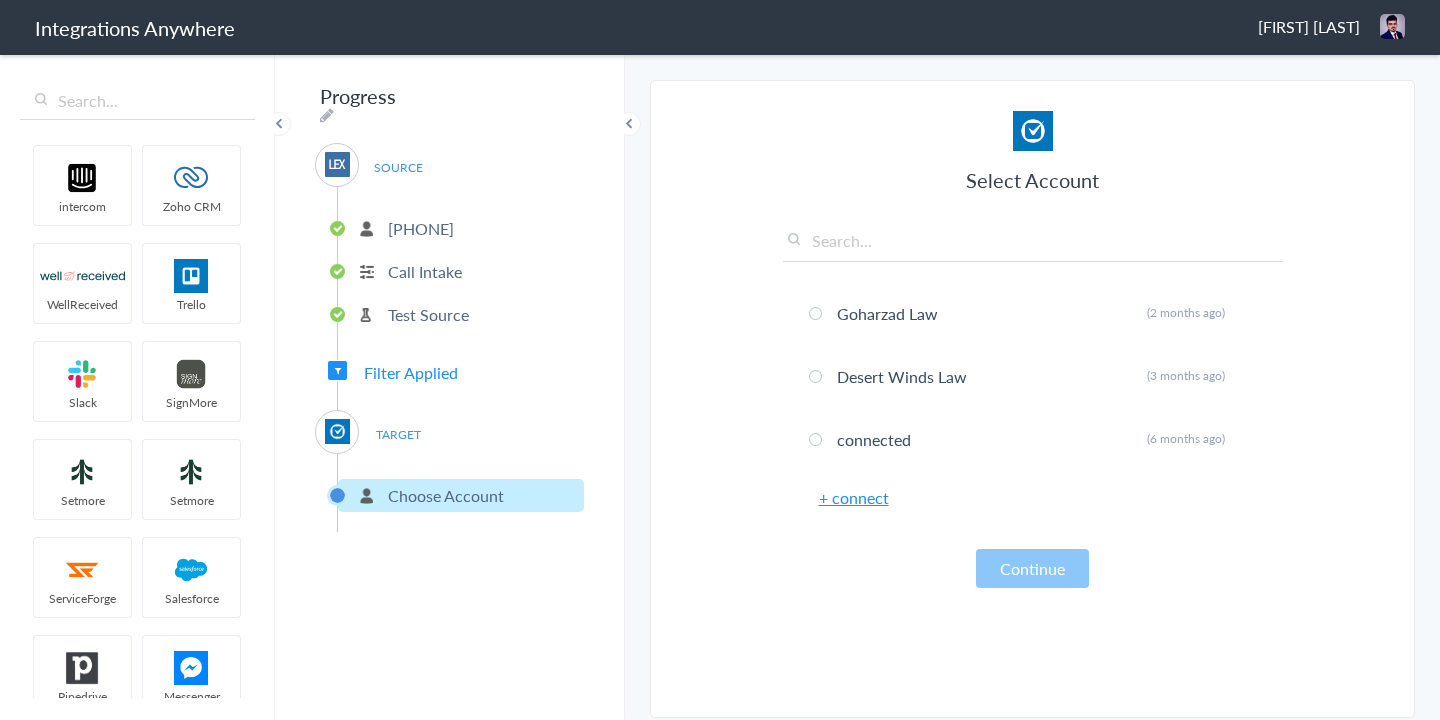 click on "+ connect" at bounding box center [854, 497] 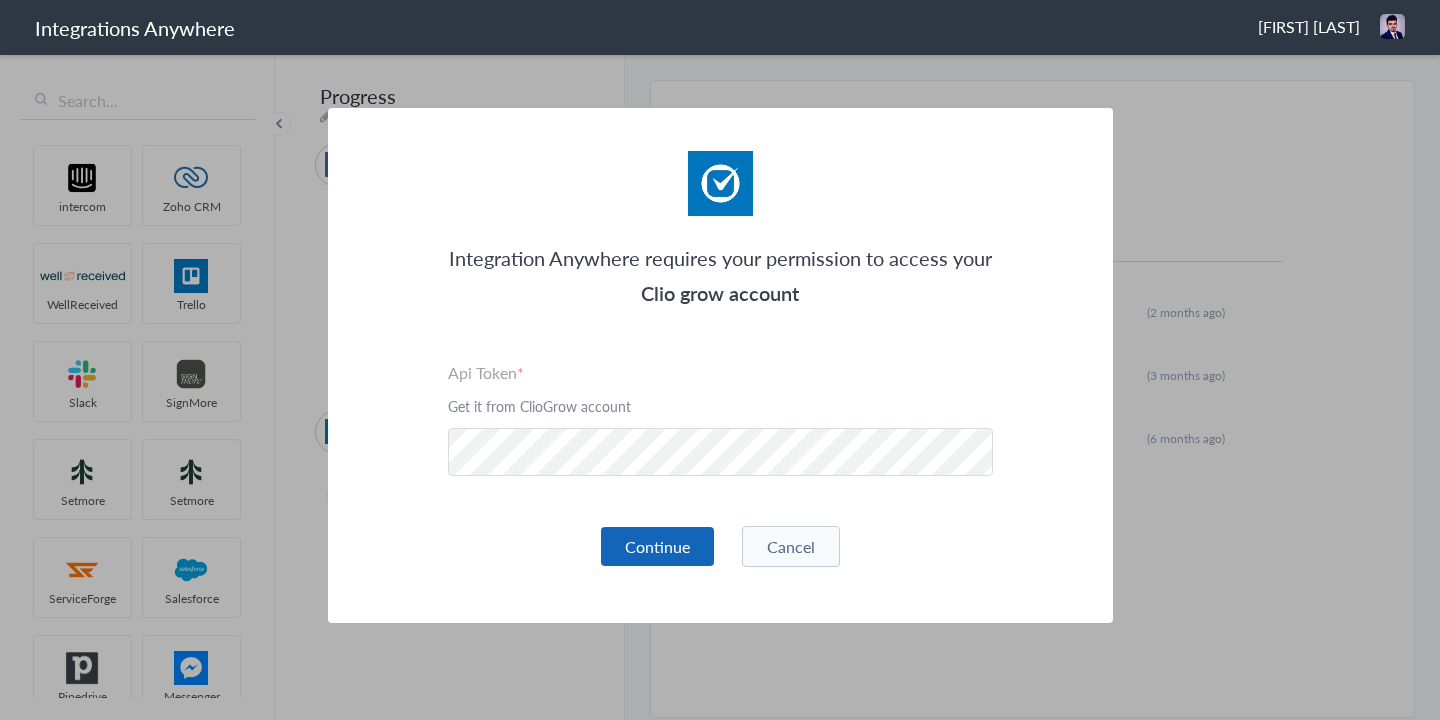 click on "Continue" at bounding box center (657, 546) 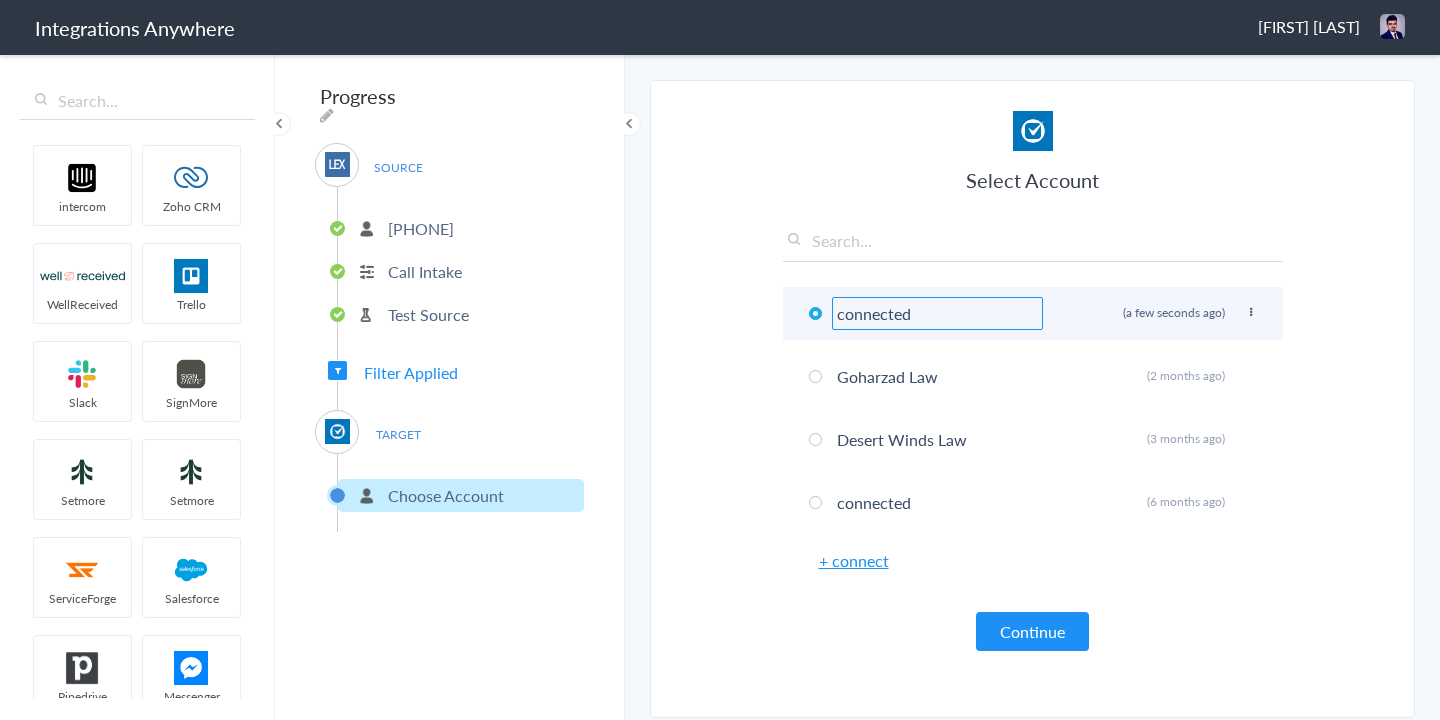 drag, startPoint x: 946, startPoint y: 309, endPoint x: 830, endPoint y: 311, distance: 116.01724 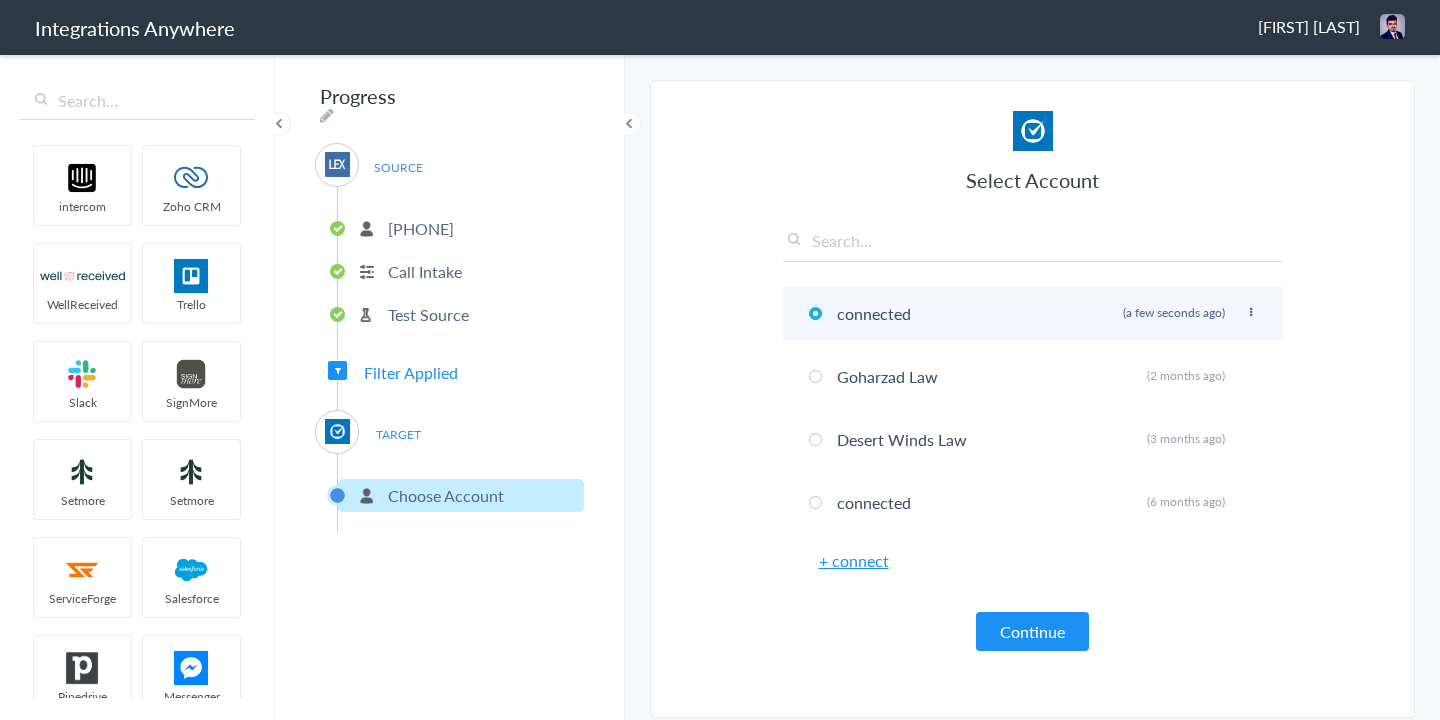 click on "connected Rename Delete (a few seconds ago)" at bounding box center [1033, 313] 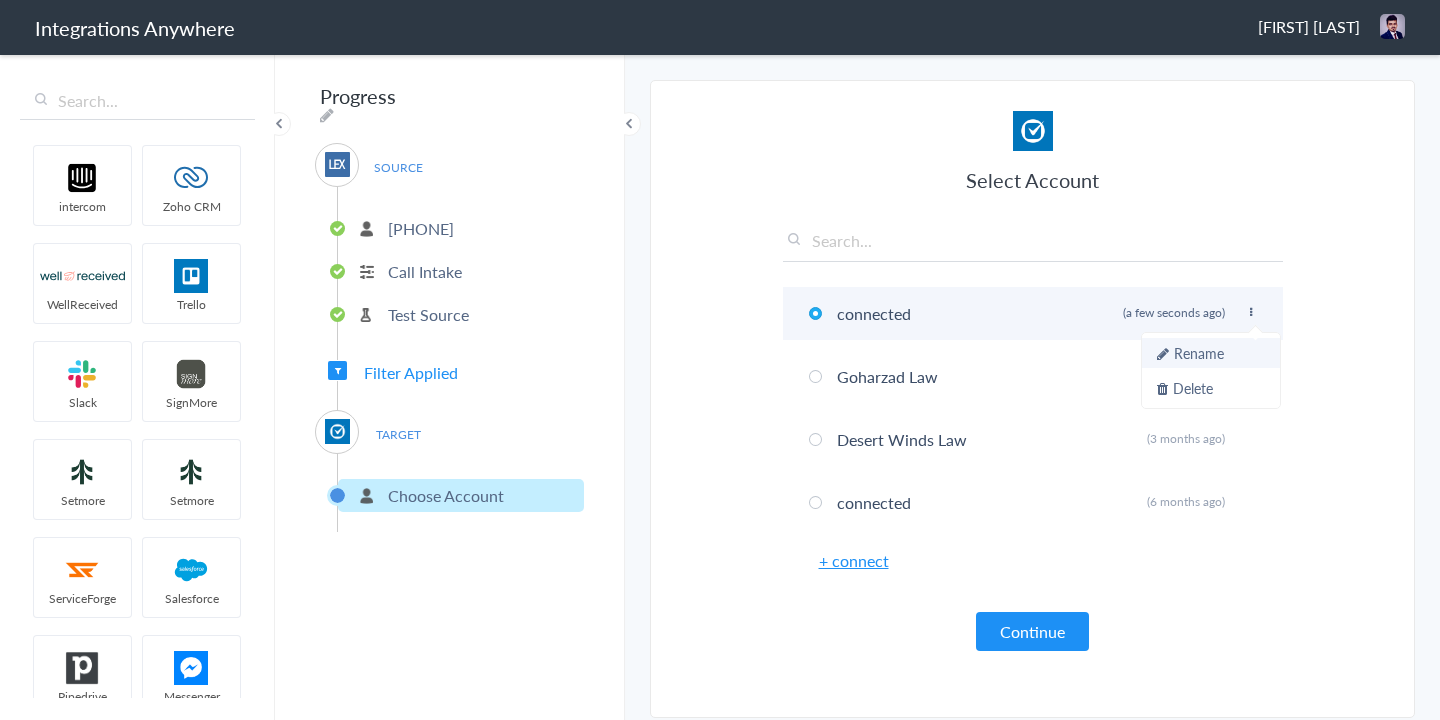 click on "Rename" at bounding box center (1211, 353) 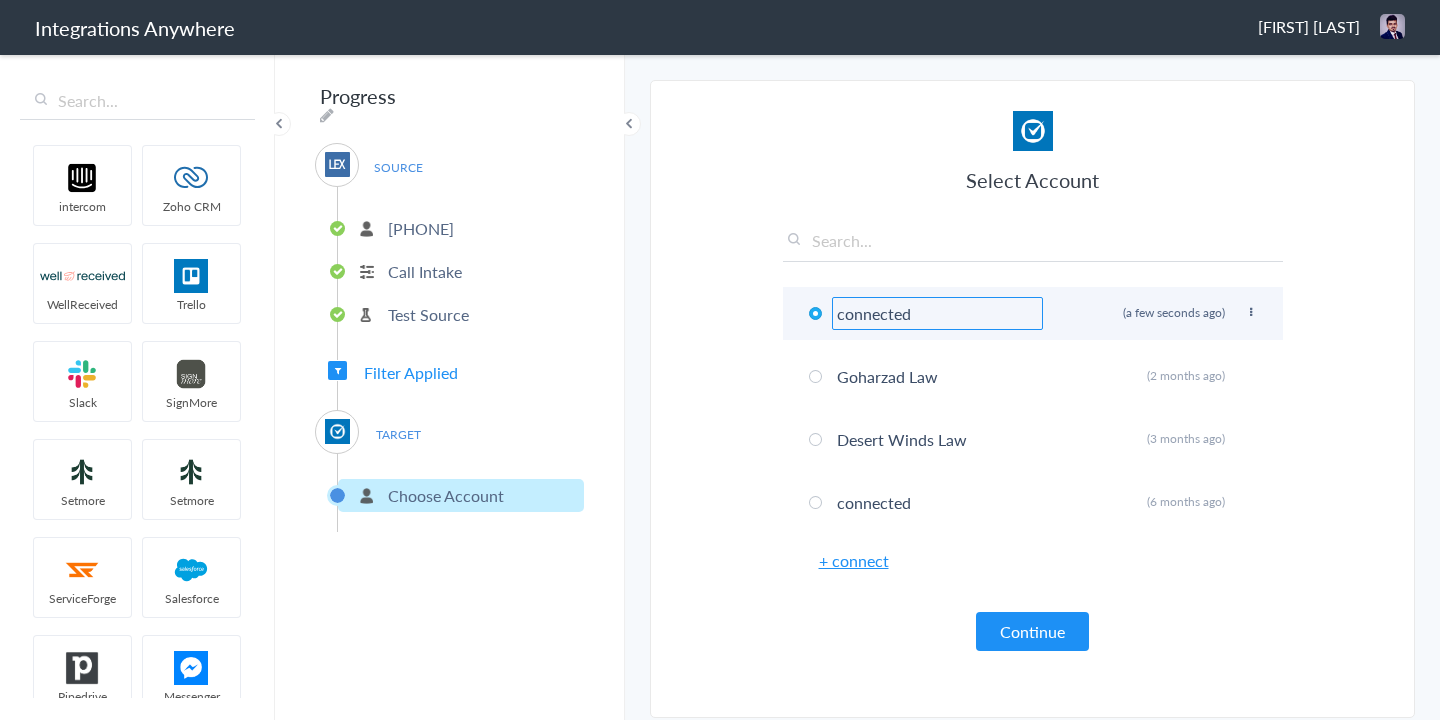 paste on "[LAST] & [LAST]" 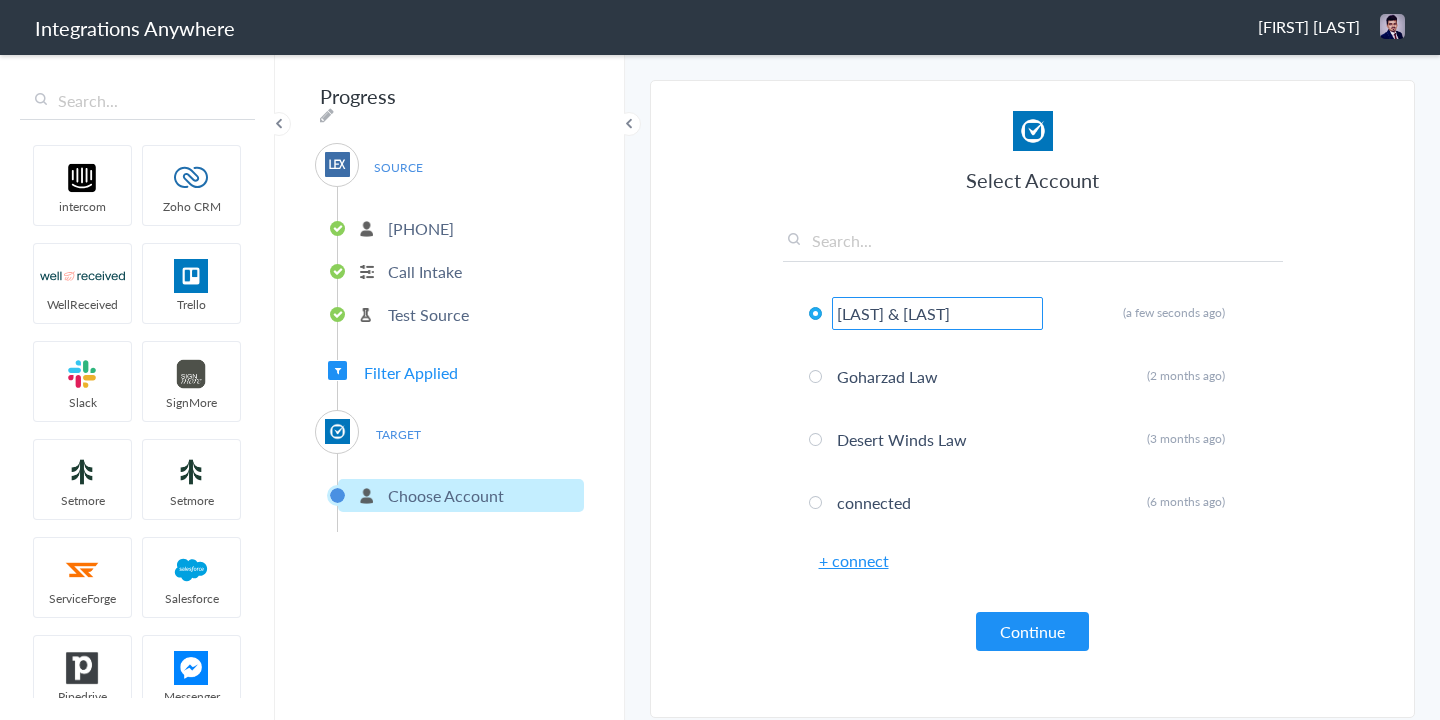 type on "[LAST] & [LAST]" 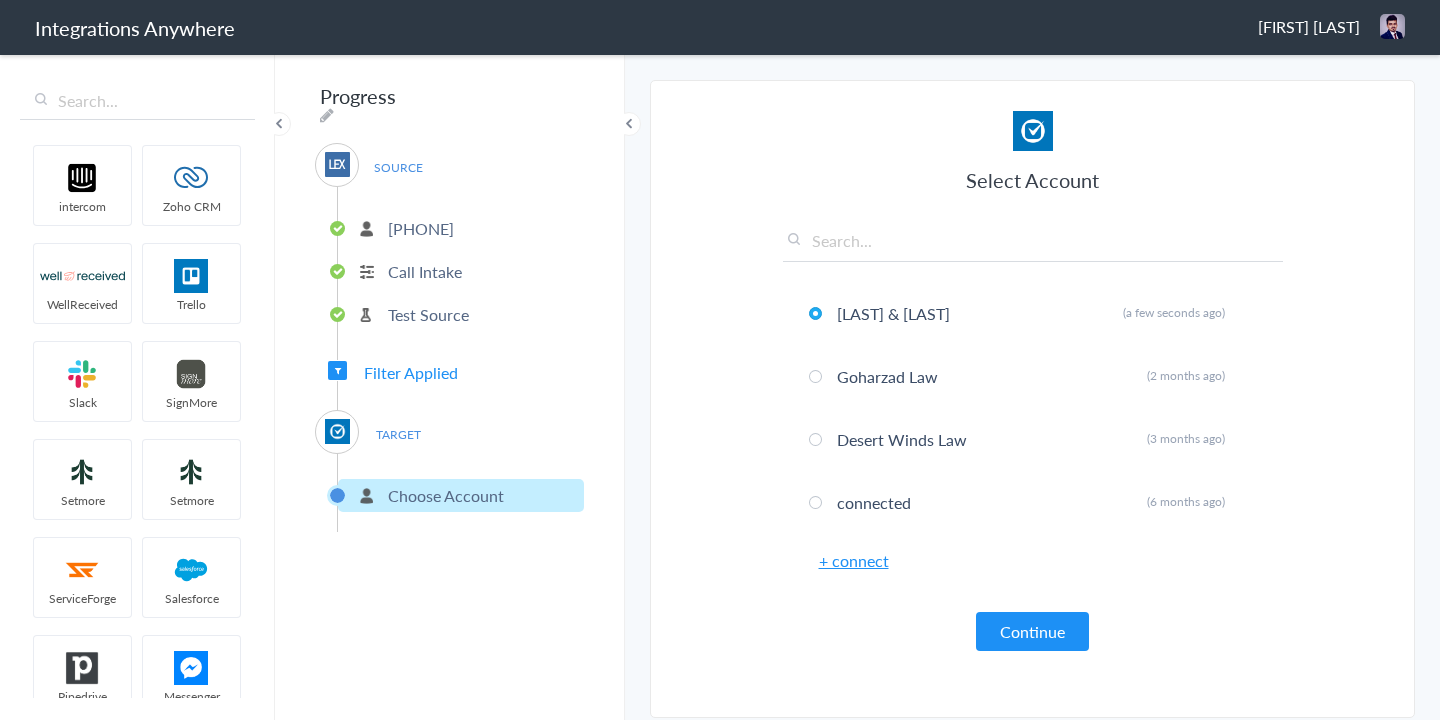 click on "Select Account [LAST] & [LAST] Rename Delete (a few seconds ago) Goharzad Law Rename Delete (2 months ago) Desert Winds Law Rename Delete (3 months ago) connected Rename Delete (6 months ago) + connect Continue" at bounding box center [1033, 381] 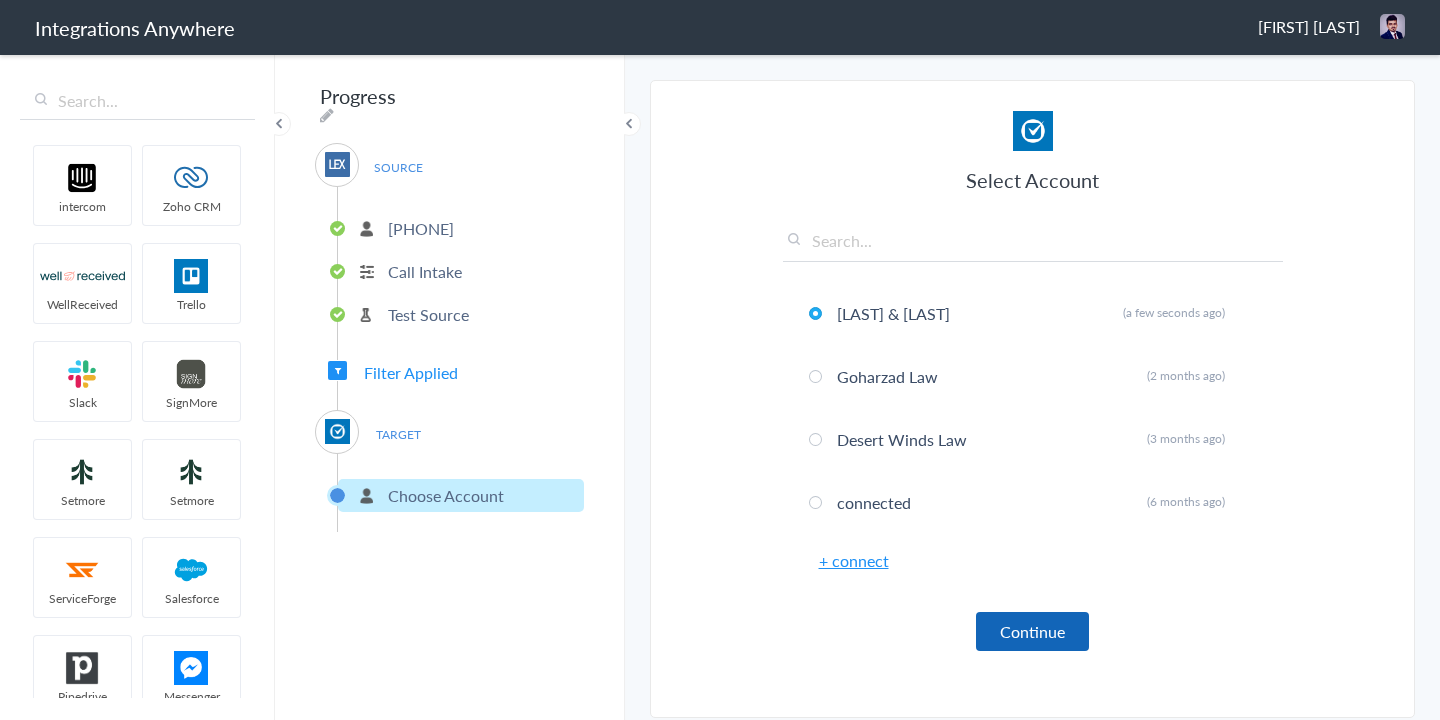 click on "Continue" at bounding box center (1032, 631) 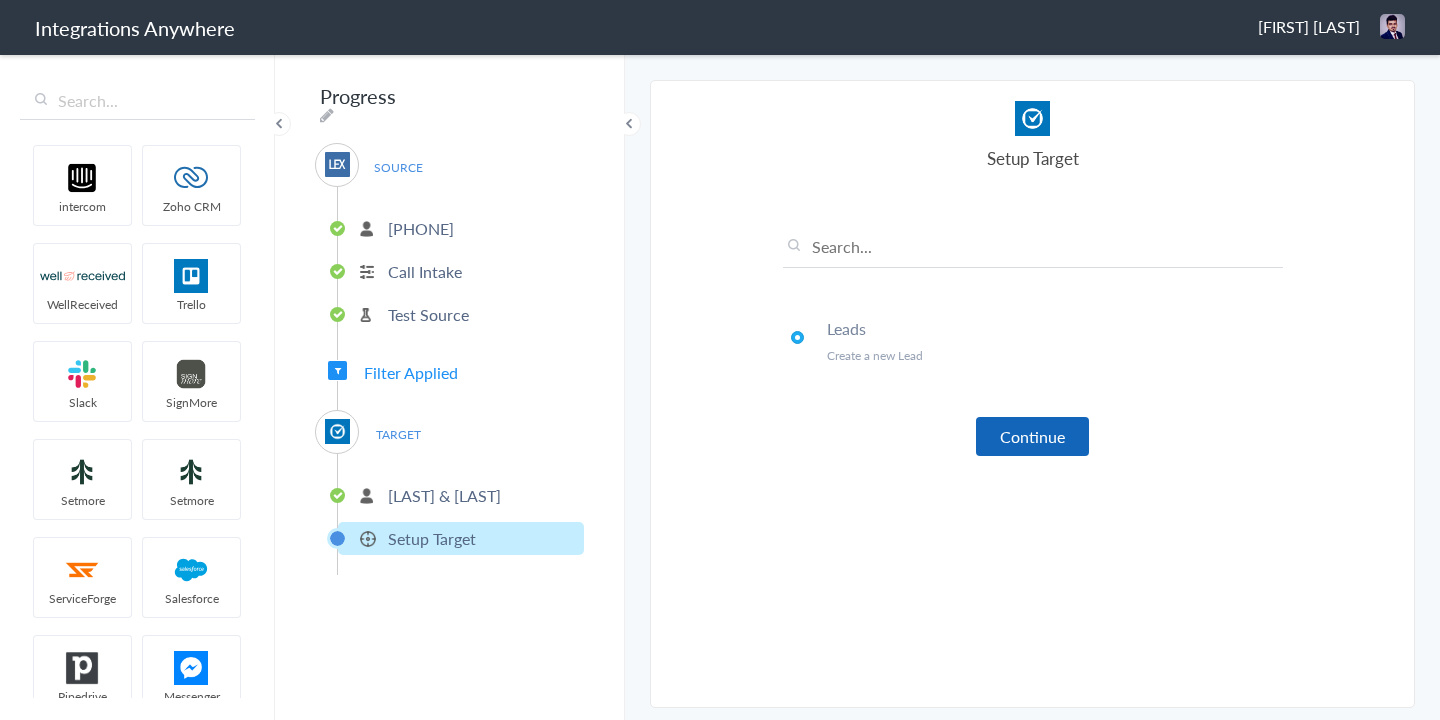 click on "Continue" at bounding box center [1032, 436] 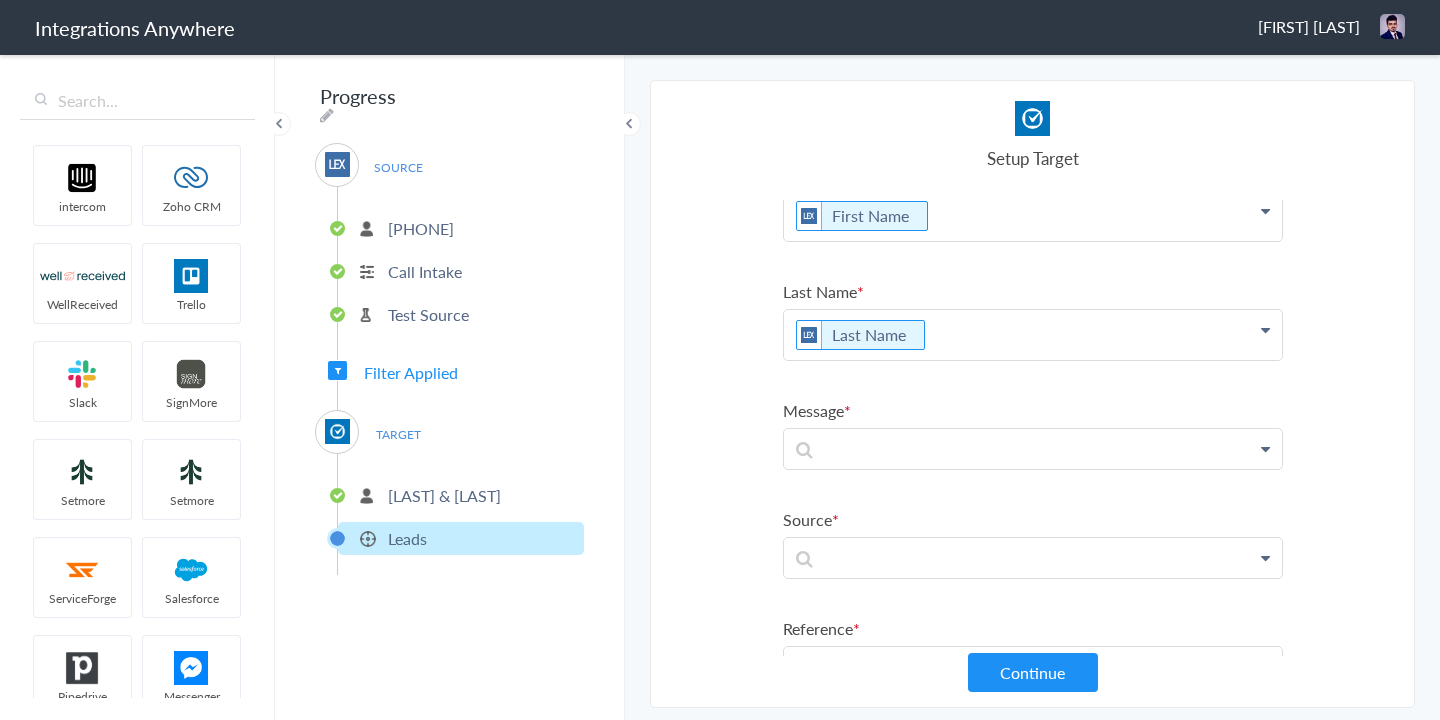 scroll, scrollTop: 139, scrollLeft: 0, axis: vertical 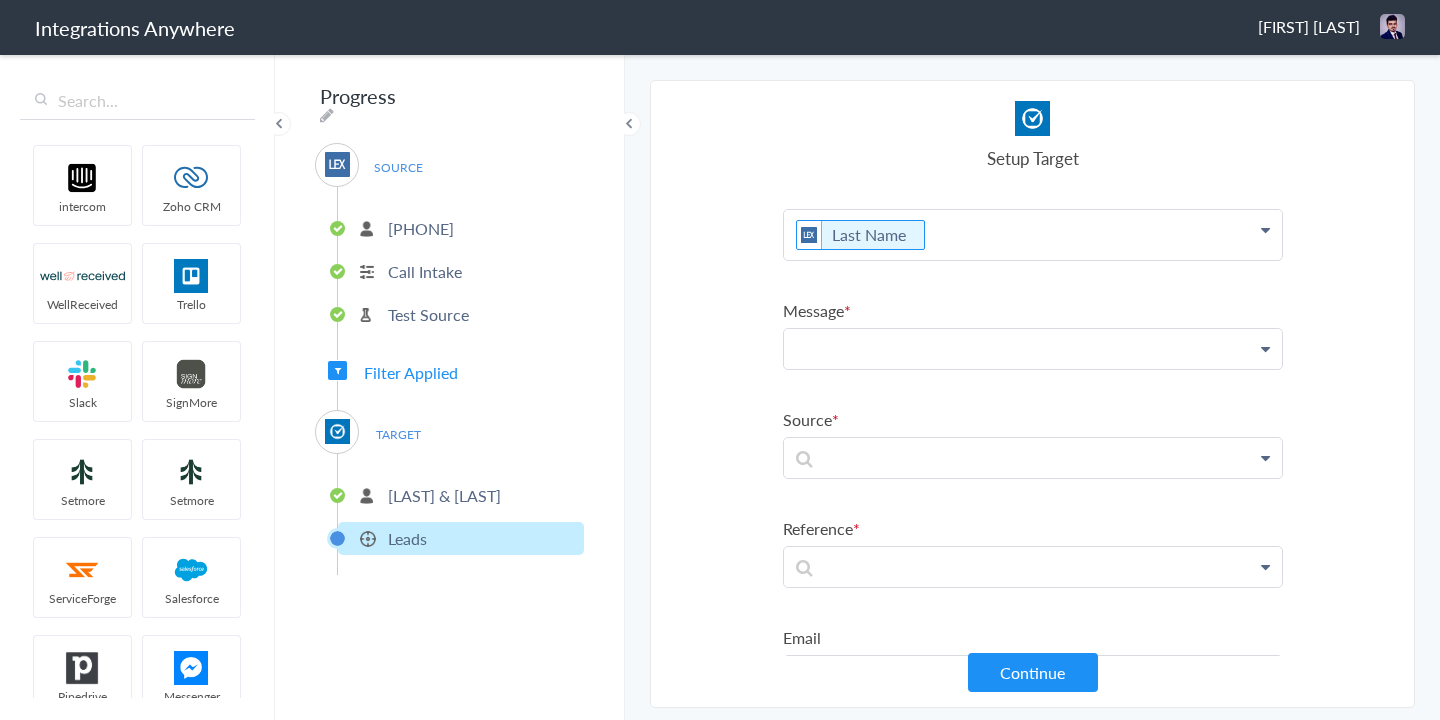 click at bounding box center (1033, 116) 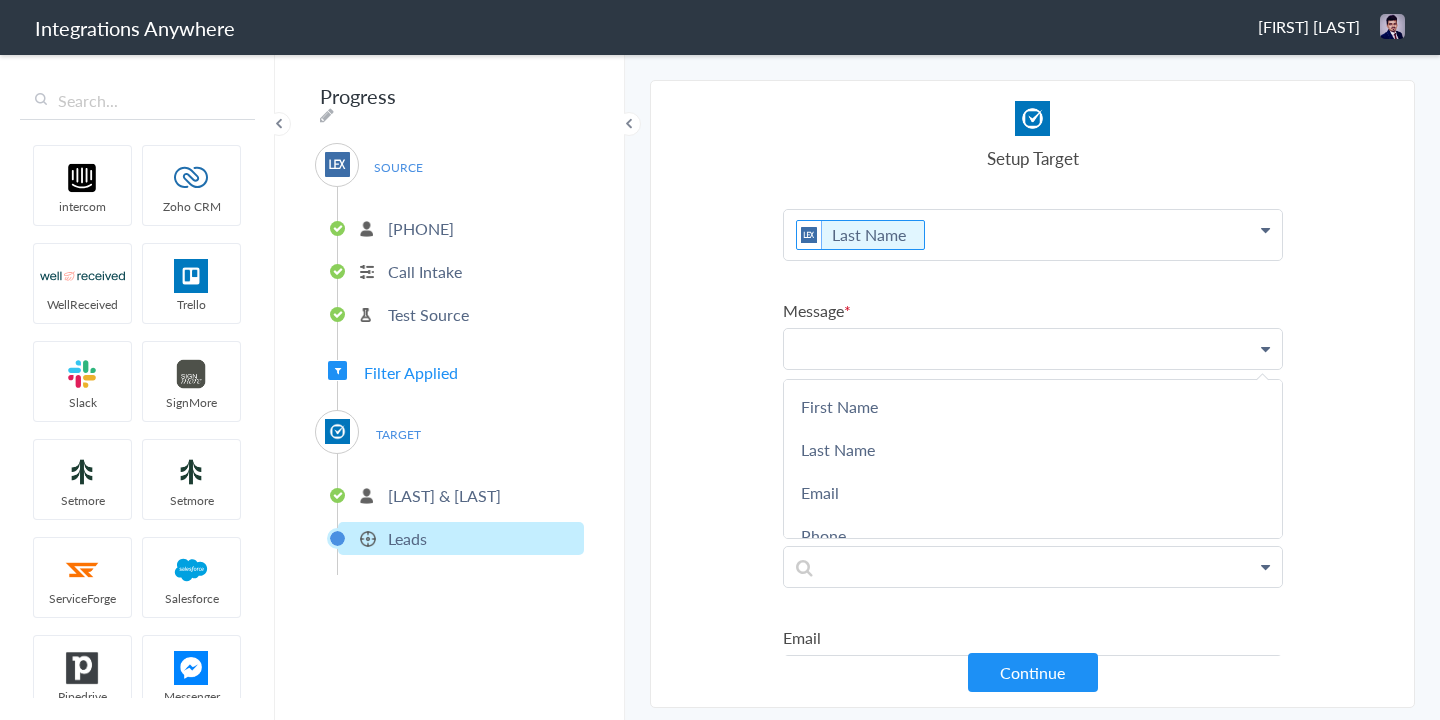 type 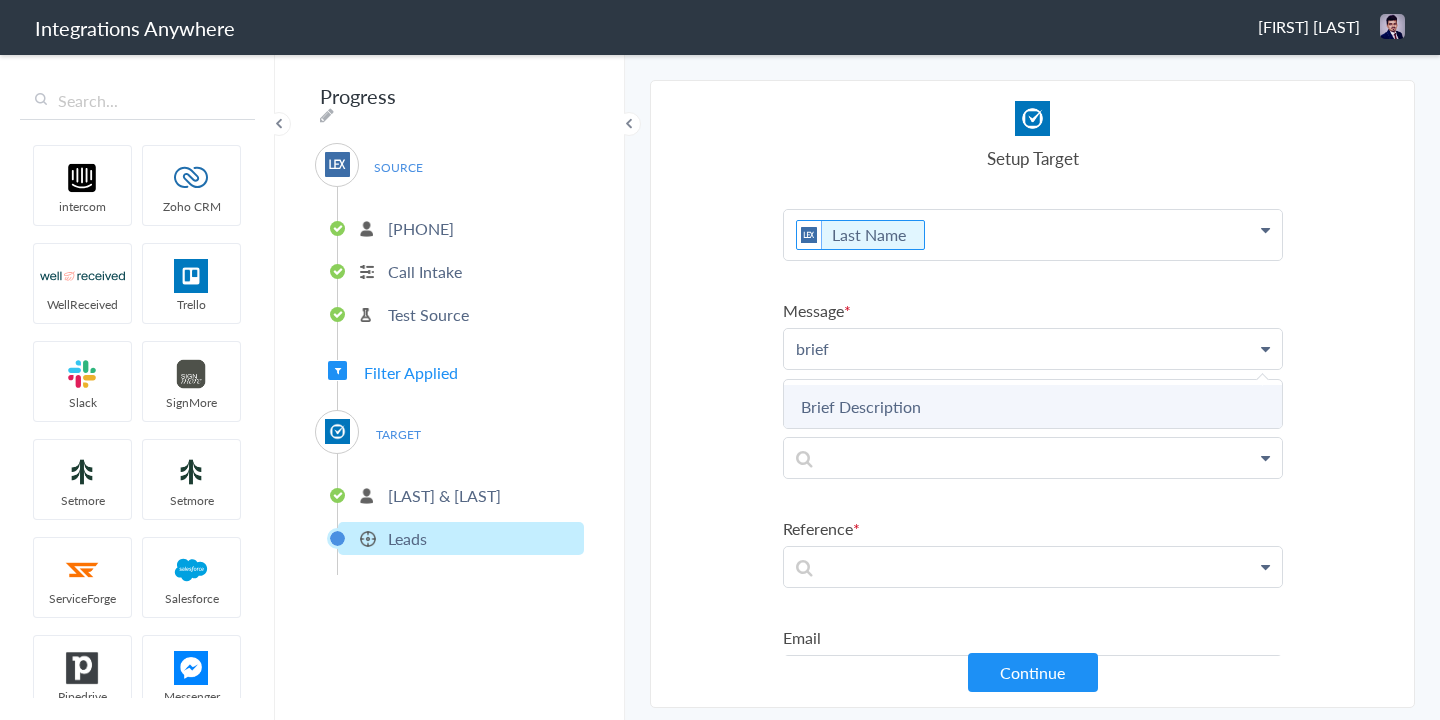 click on "Brief Description" at bounding box center [0, 0] 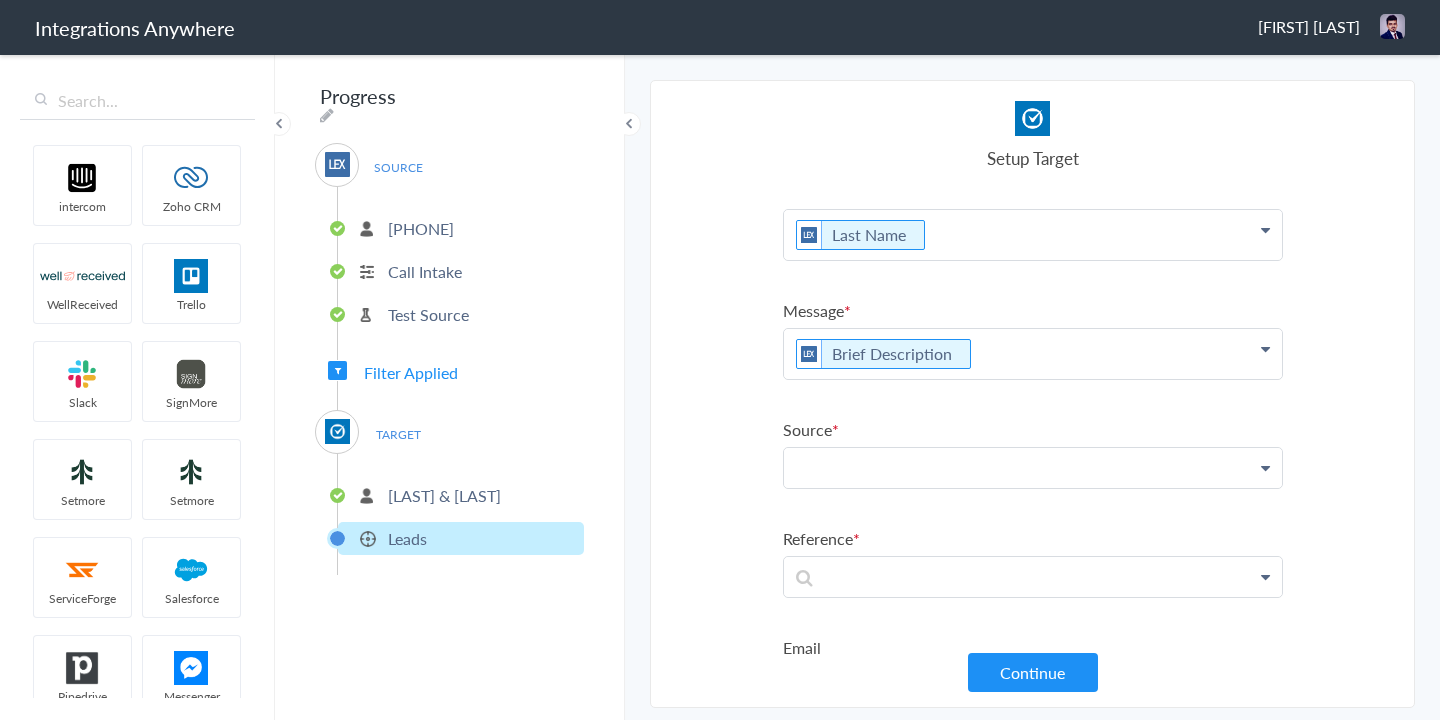 click at bounding box center [1033, 116] 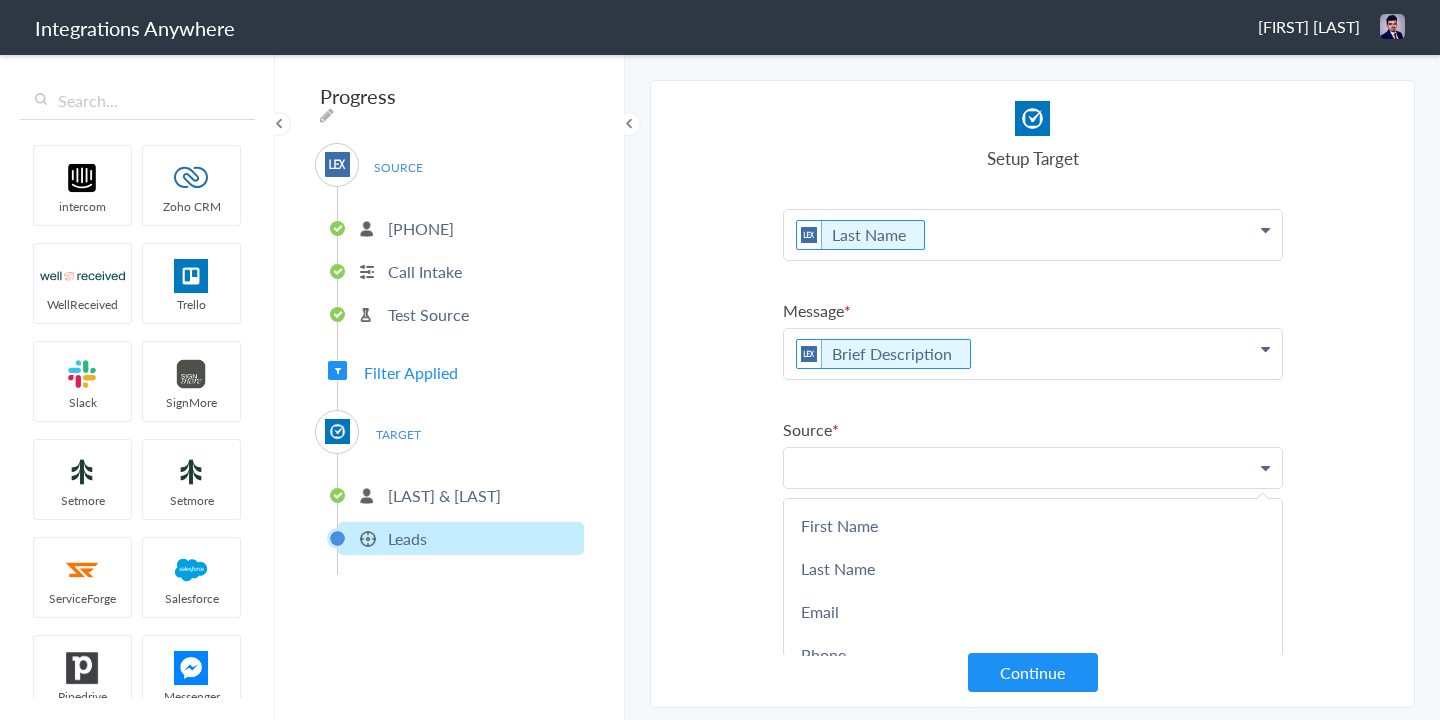 type 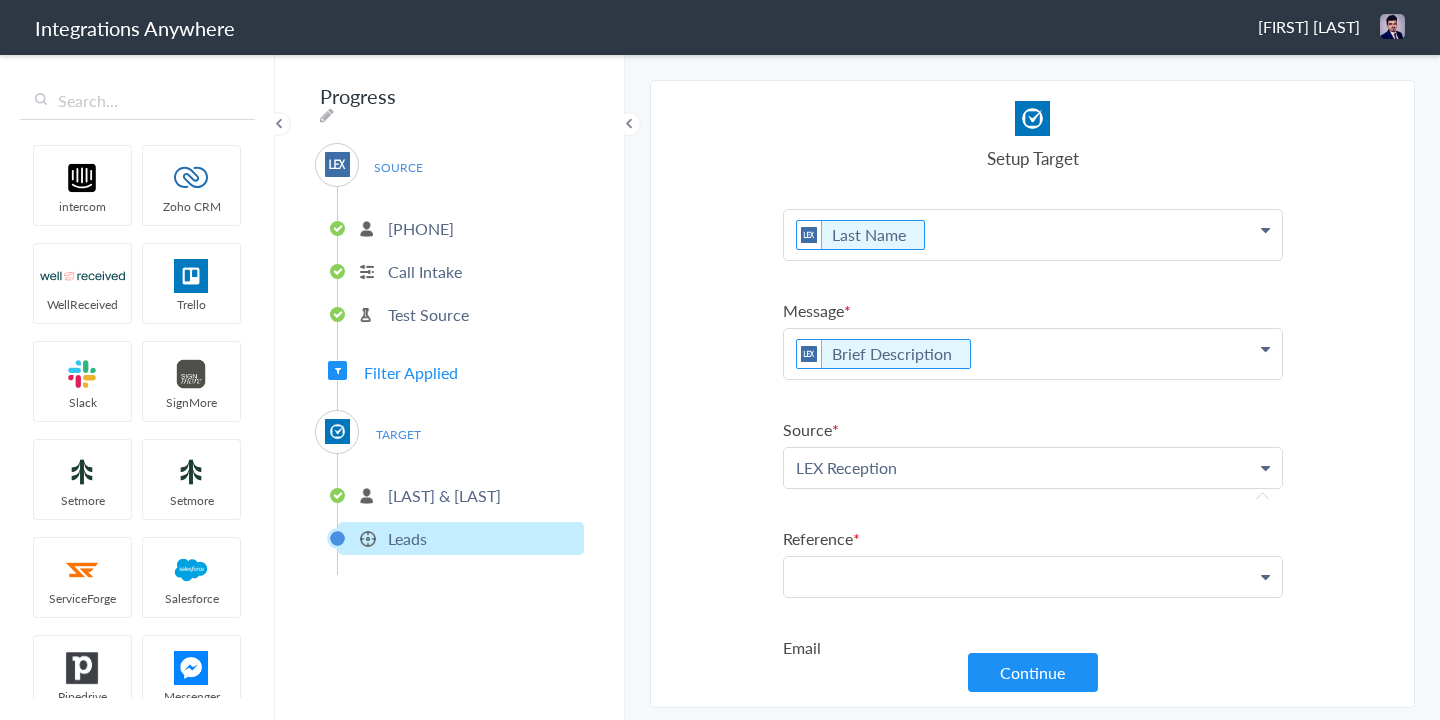 click at bounding box center [1033, 116] 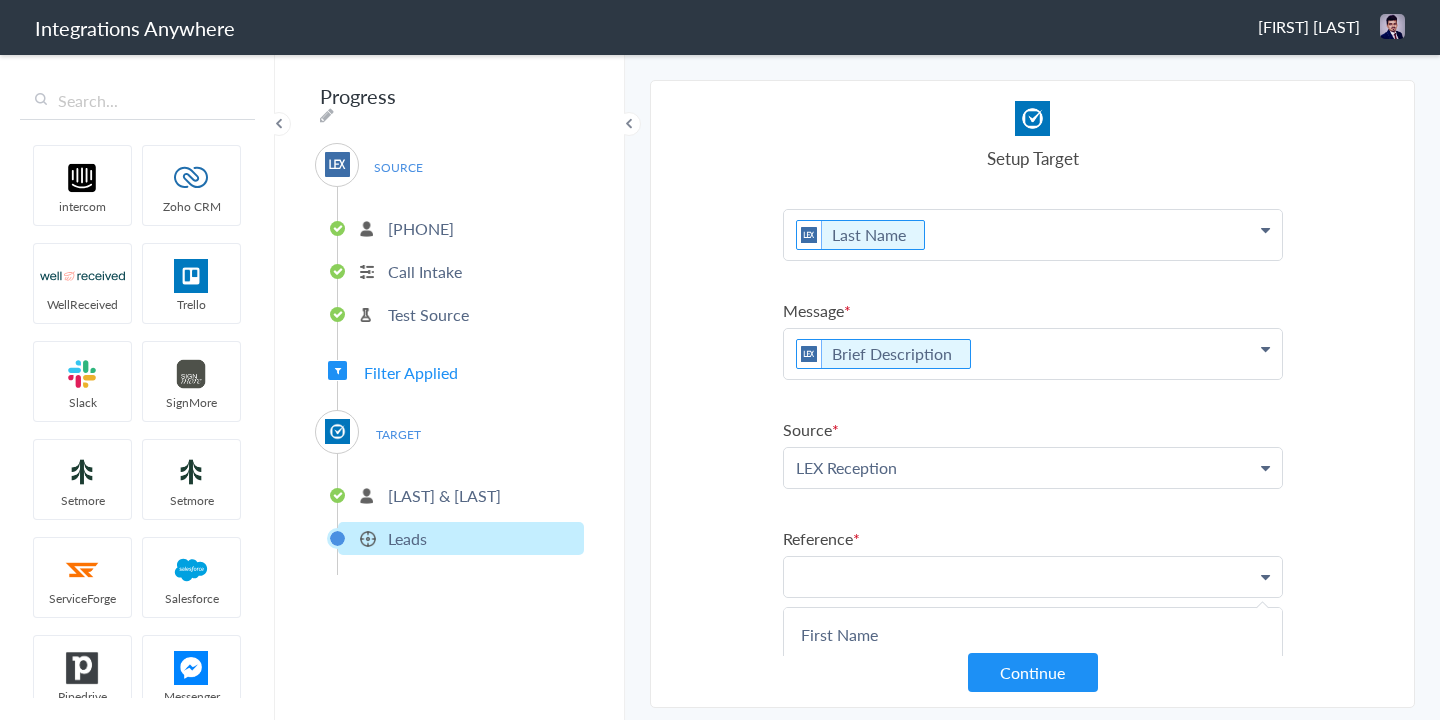 type 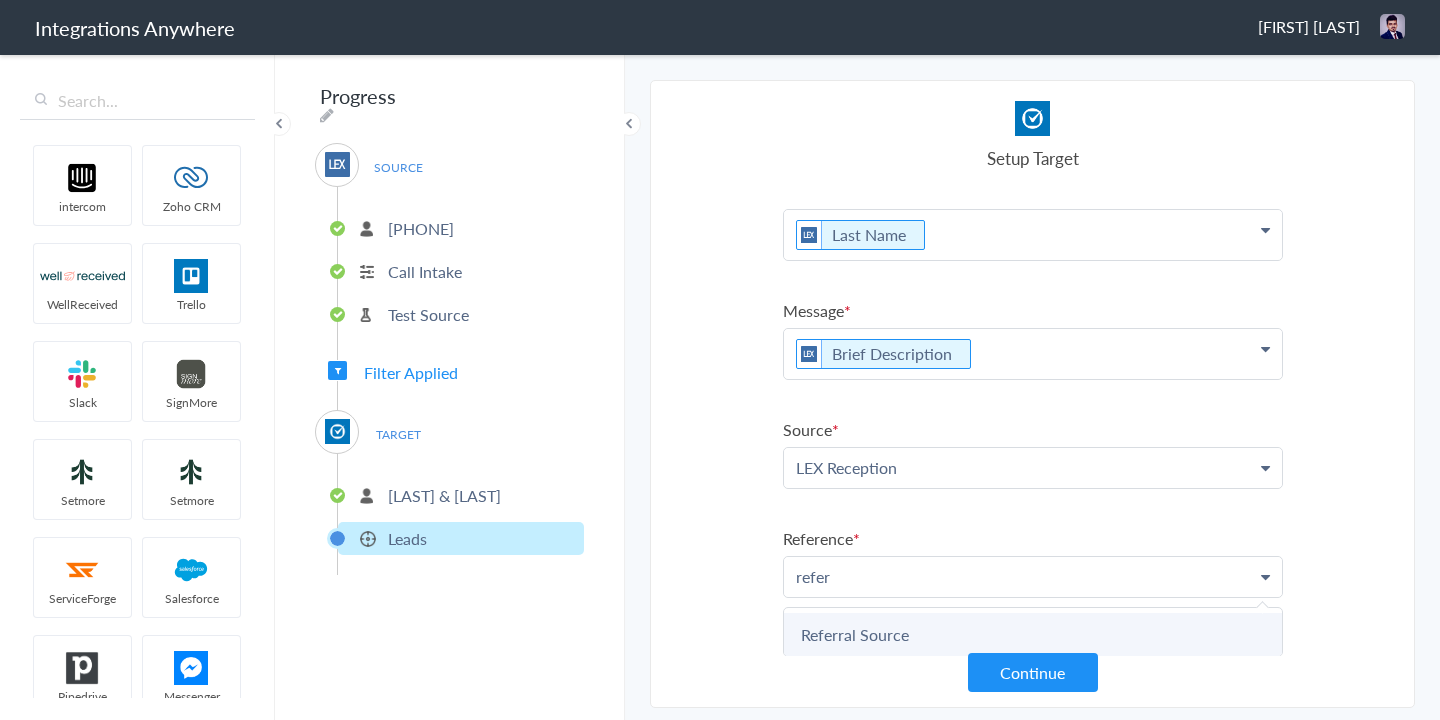 click on "Referral Source" at bounding box center (0, 0) 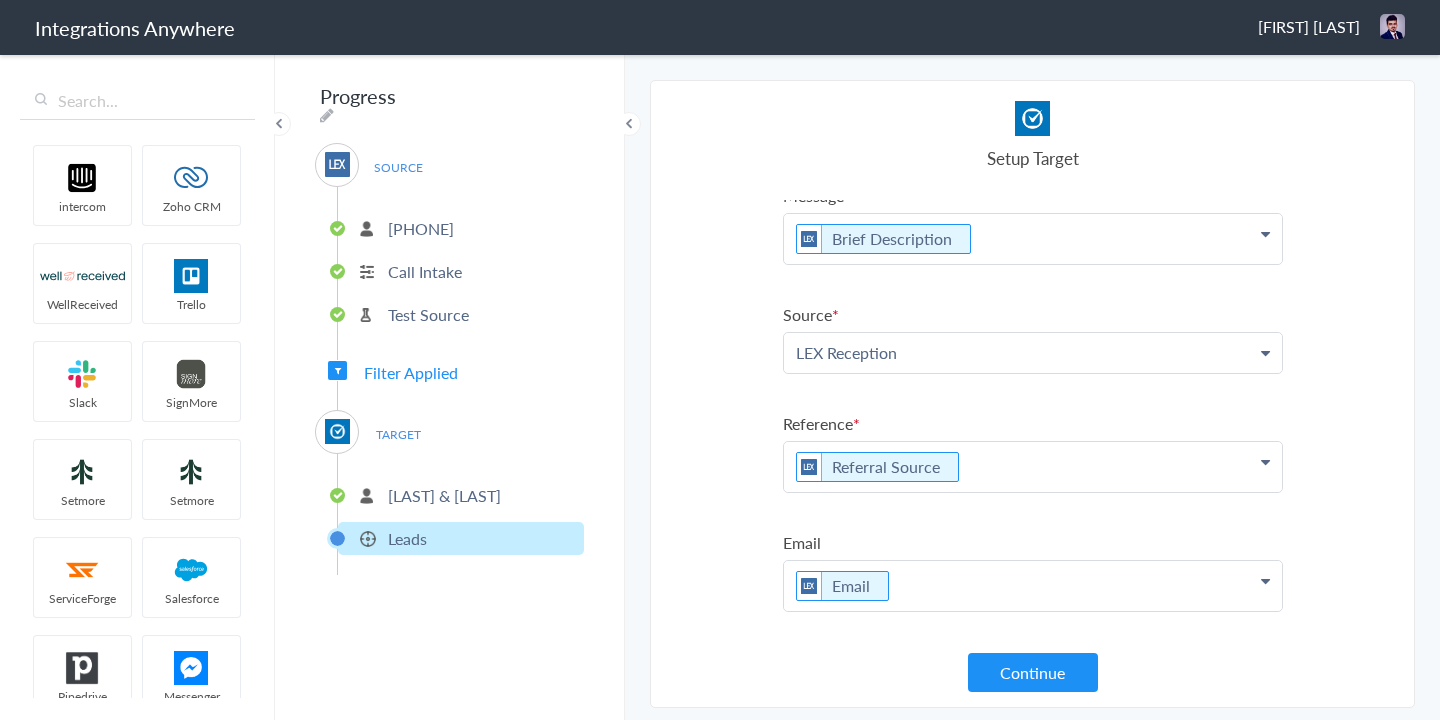 scroll, scrollTop: 367, scrollLeft: 0, axis: vertical 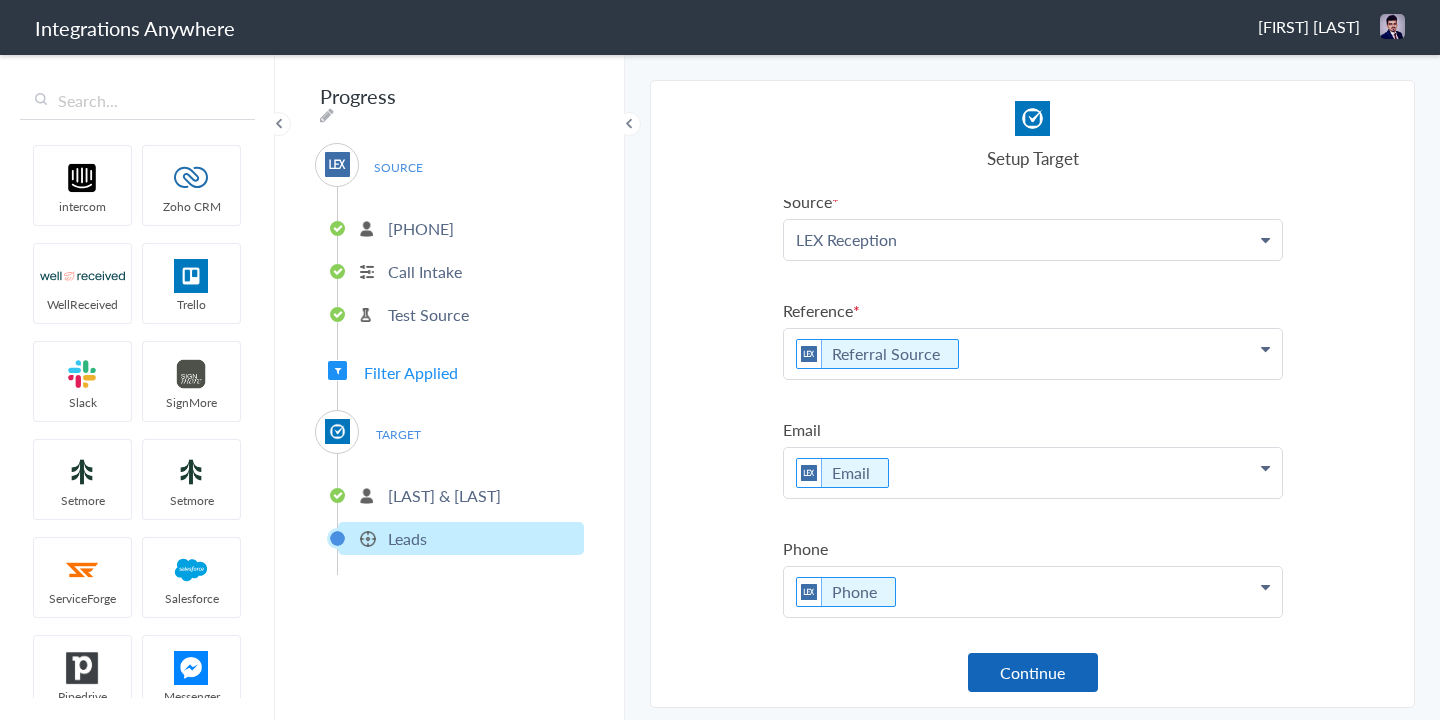 click on "Continue" at bounding box center (1033, 672) 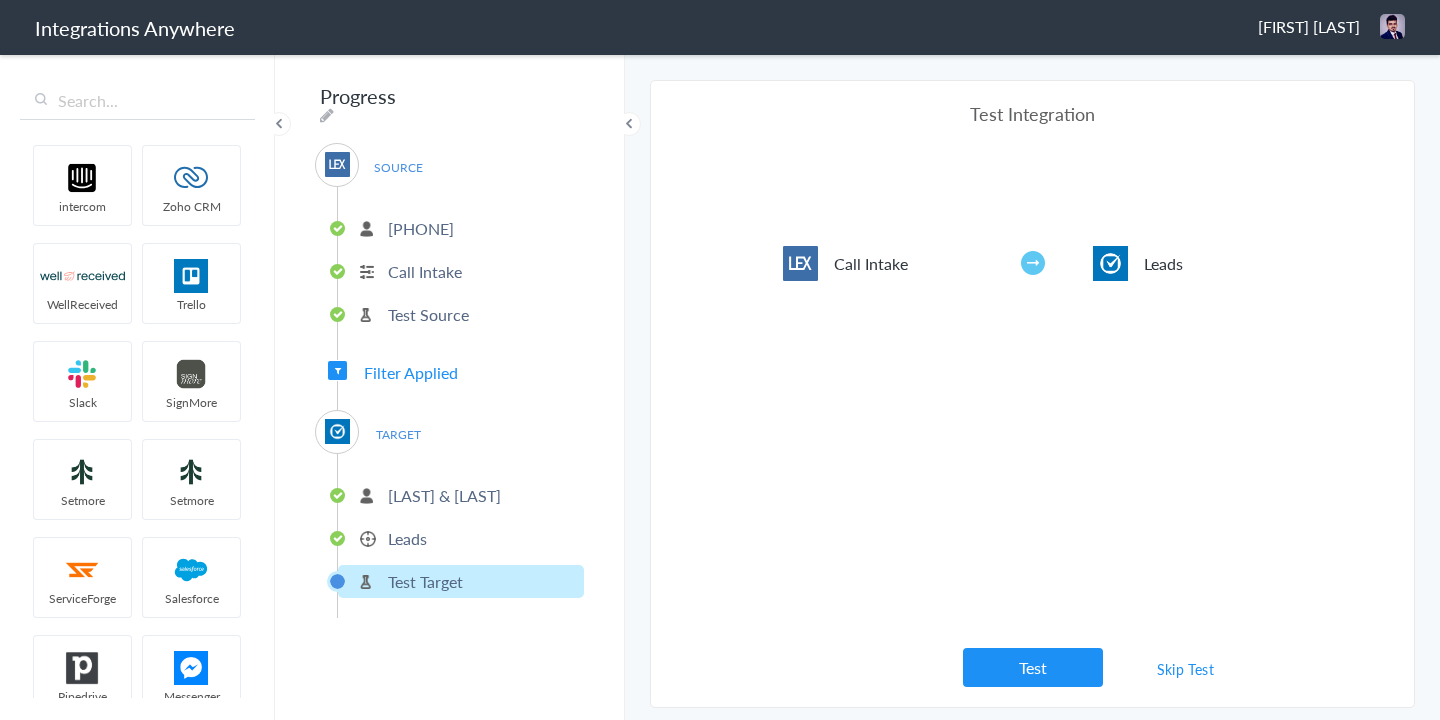 click on "Test" at bounding box center (1033, 667) 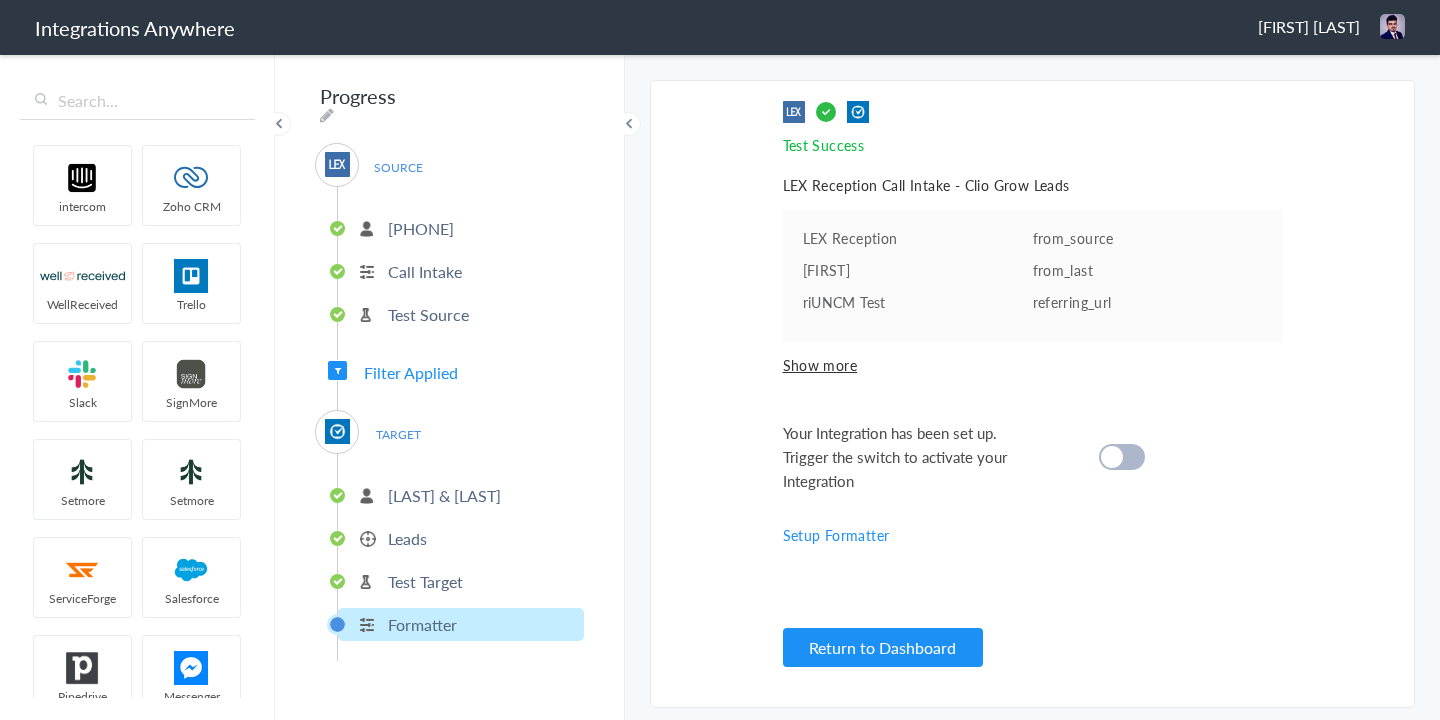 click at bounding box center [1122, 457] 